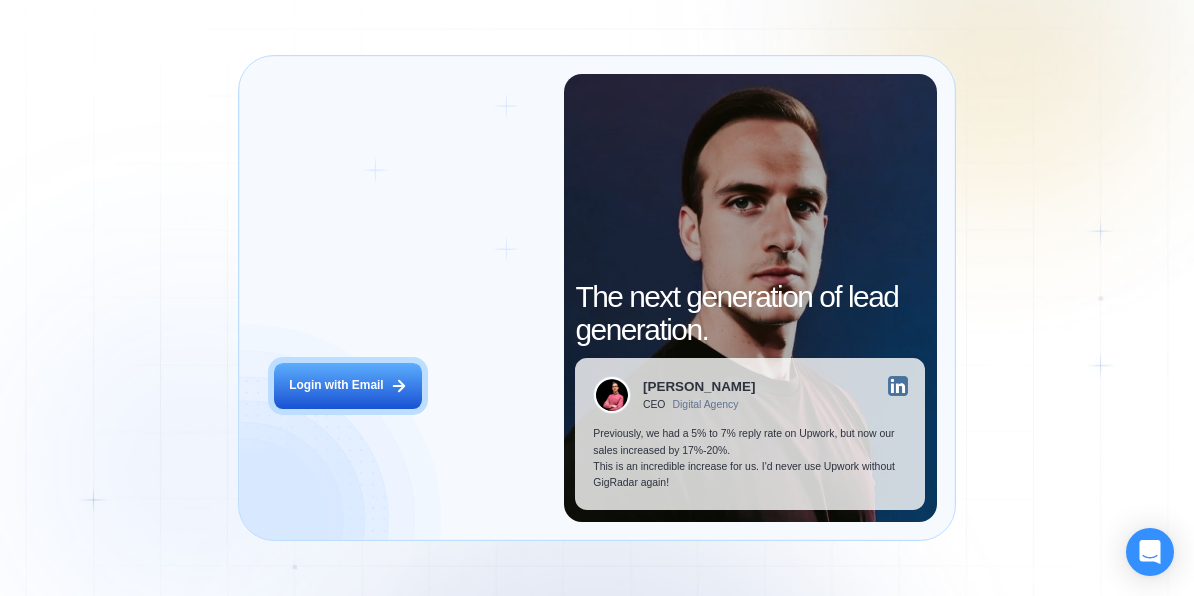 scroll, scrollTop: 0, scrollLeft: 0, axis: both 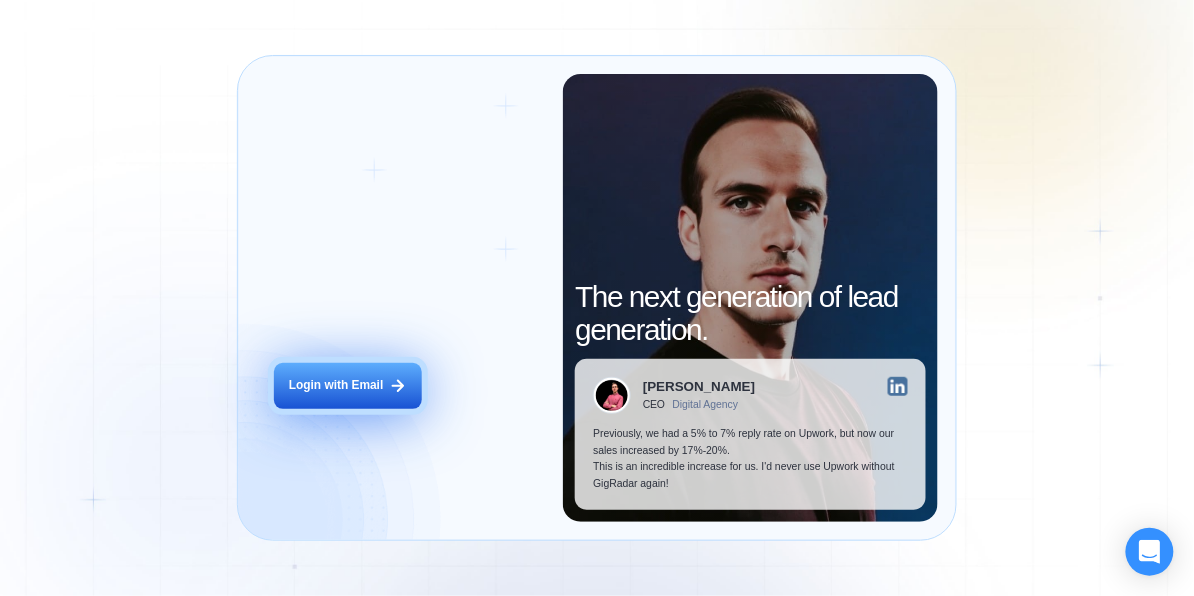 click on "Login with Email" at bounding box center (336, 385) 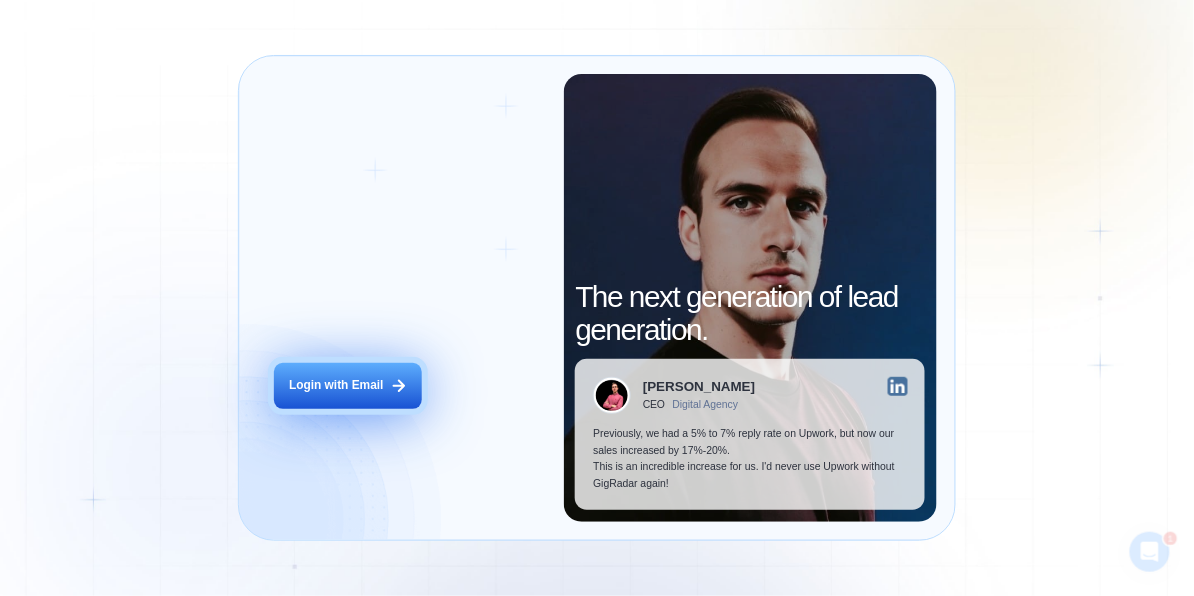 scroll, scrollTop: 0, scrollLeft: 0, axis: both 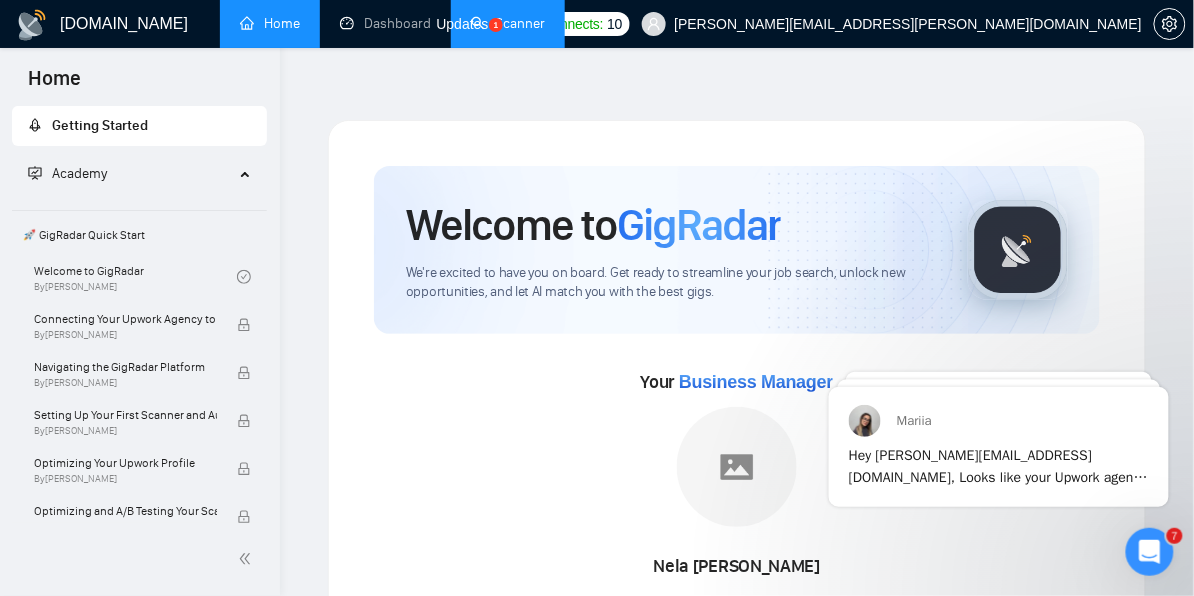 click on "Scanner" at bounding box center (508, 23) 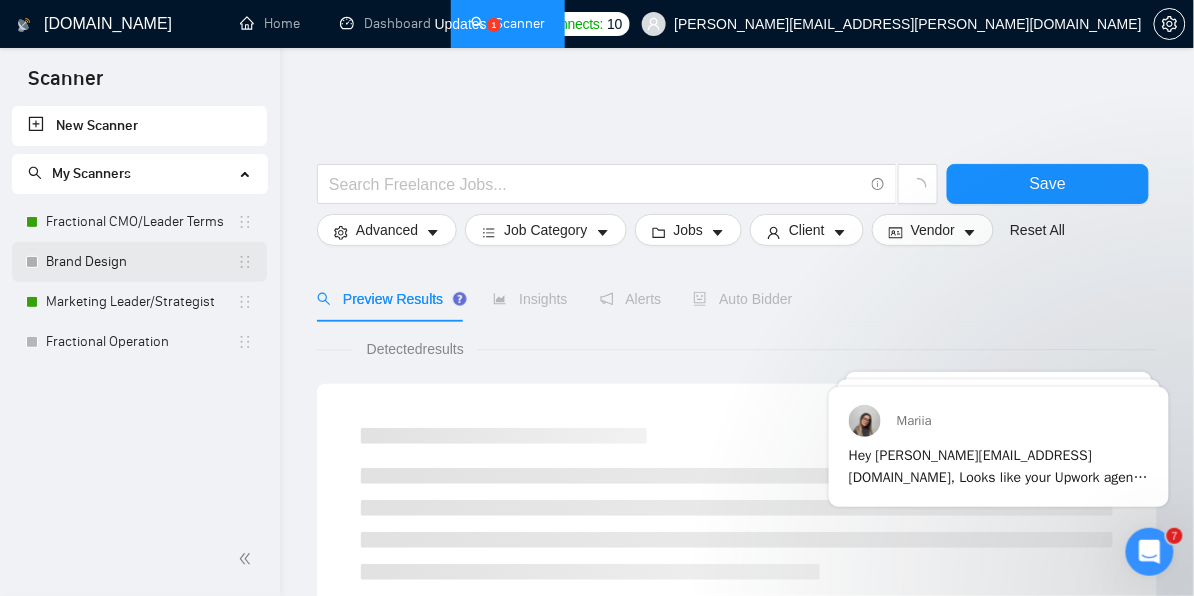 click on "Brand Design" at bounding box center [141, 262] 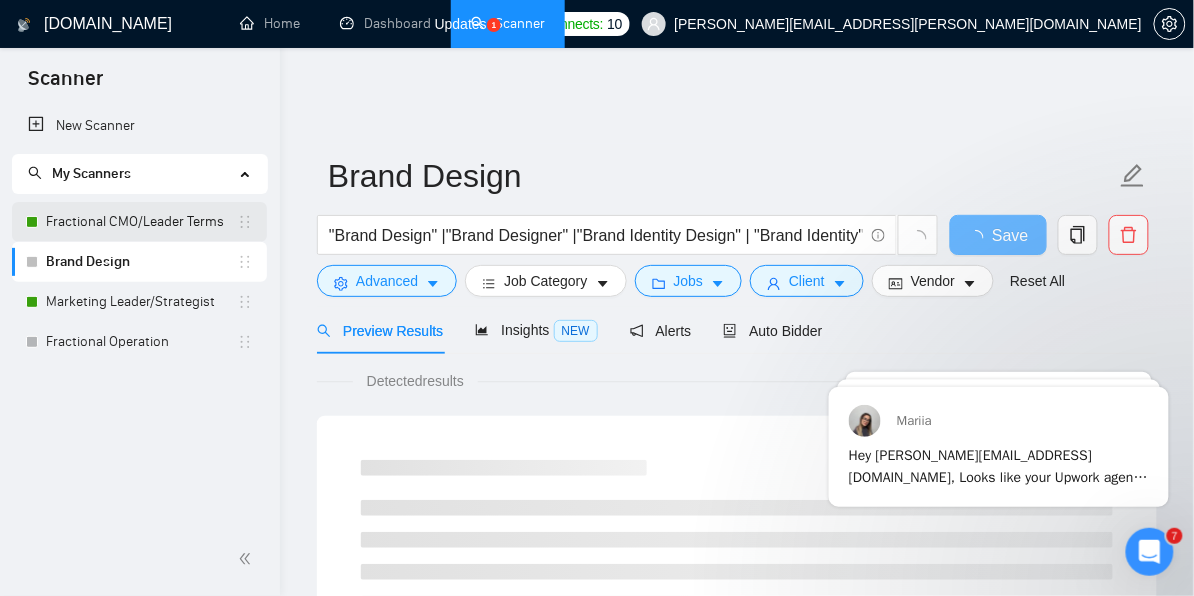 click on "Fractional CMO/Leader Terms" at bounding box center [141, 222] 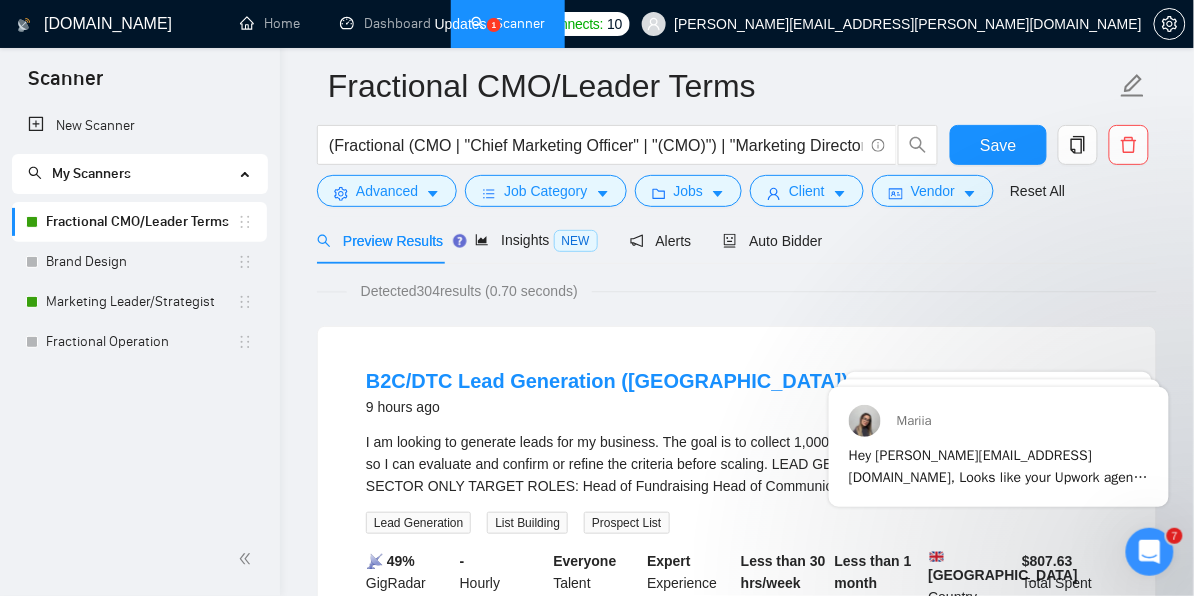 scroll, scrollTop: 0, scrollLeft: 0, axis: both 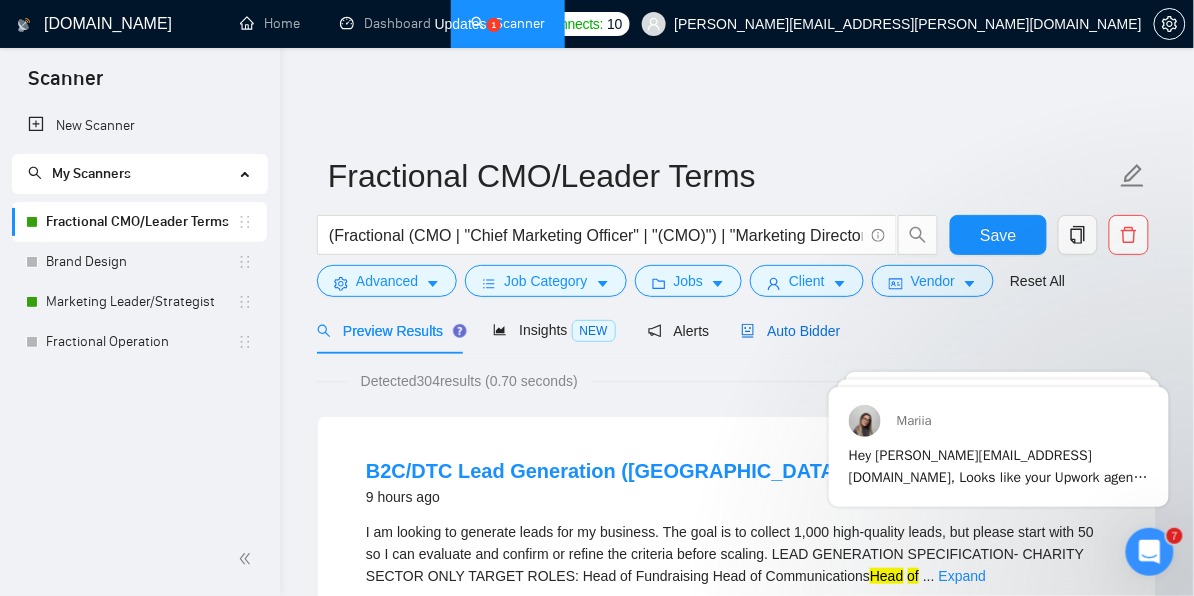 click on "Auto Bidder" at bounding box center [790, 331] 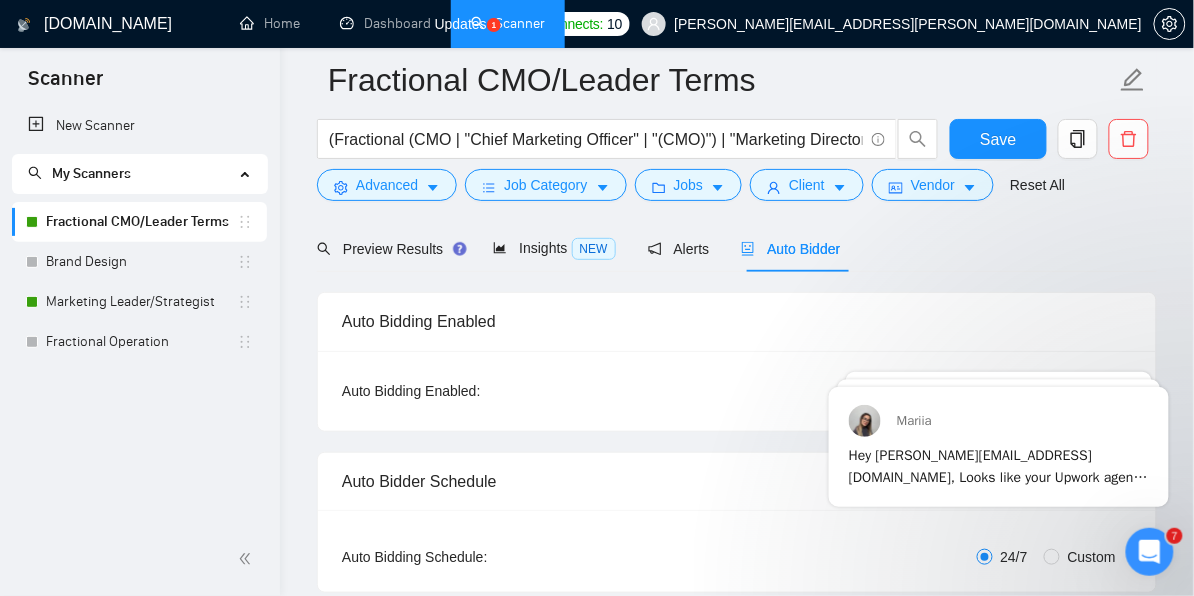 scroll, scrollTop: 136, scrollLeft: 0, axis: vertical 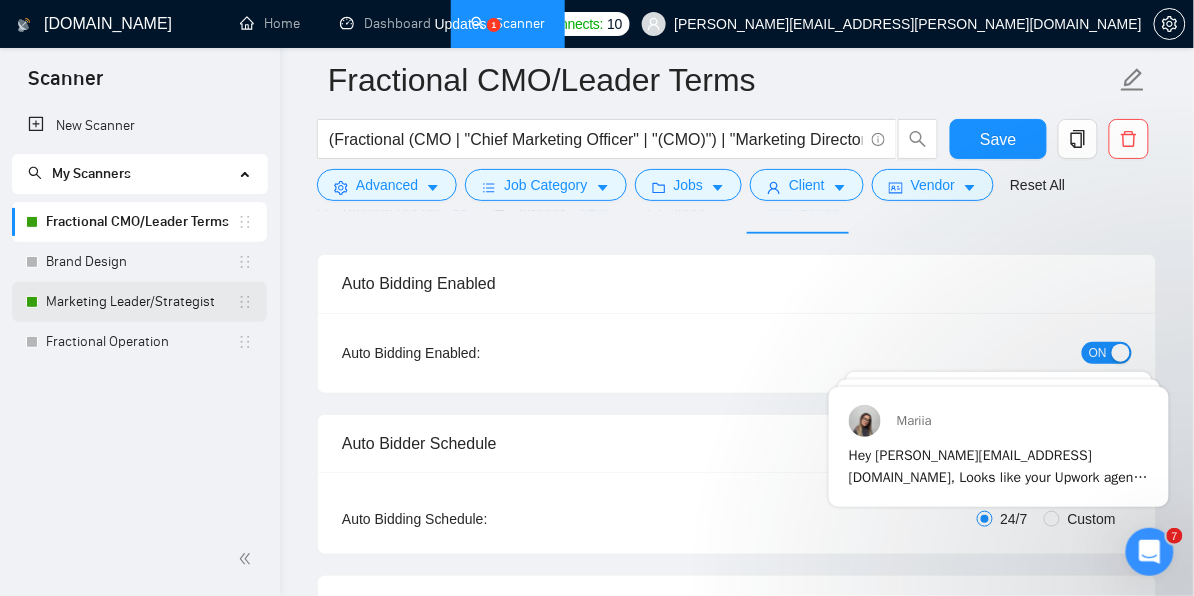 click on "Marketing Leader/Strategist" at bounding box center (141, 302) 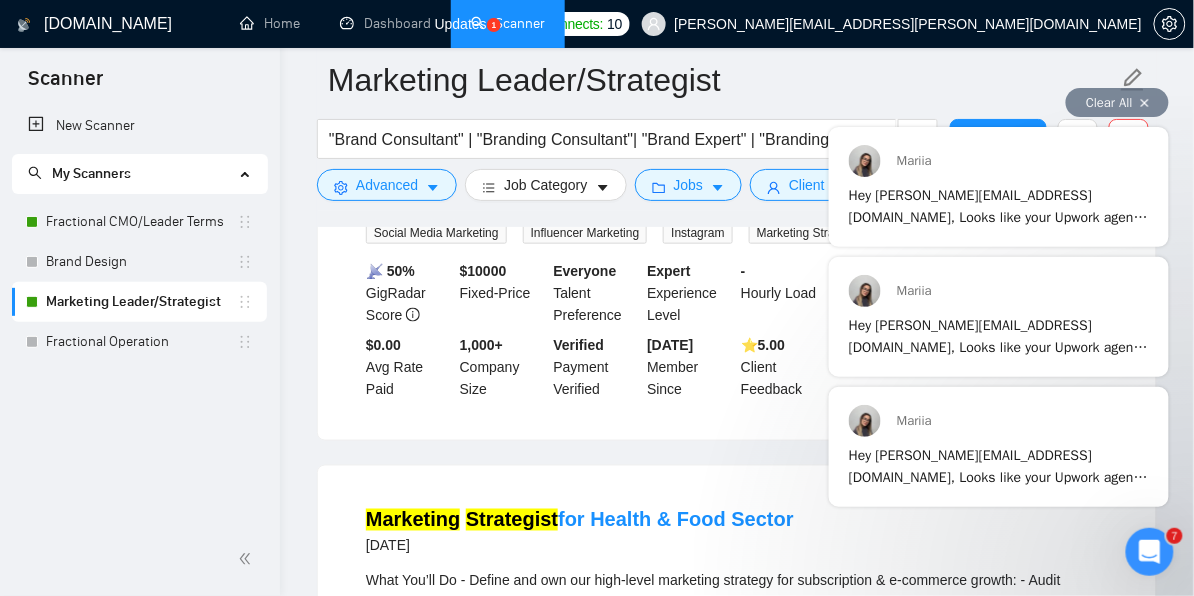 scroll, scrollTop: 399, scrollLeft: 0, axis: vertical 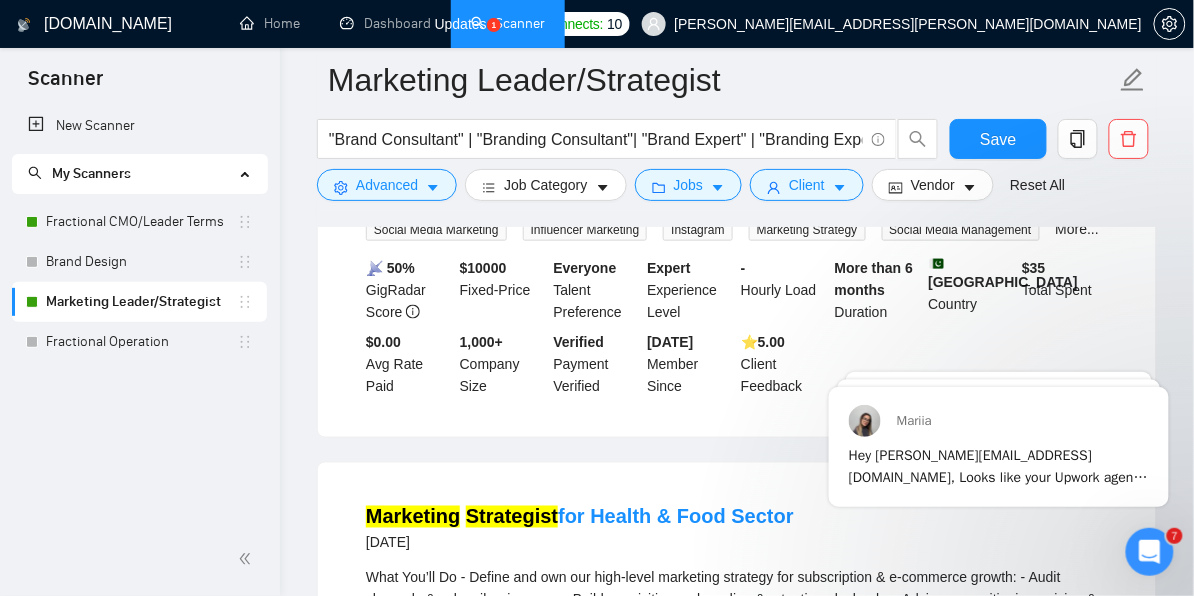 click on "Marketing   Strategist  for Health & Food Sector [DATE]" at bounding box center [737, 529] 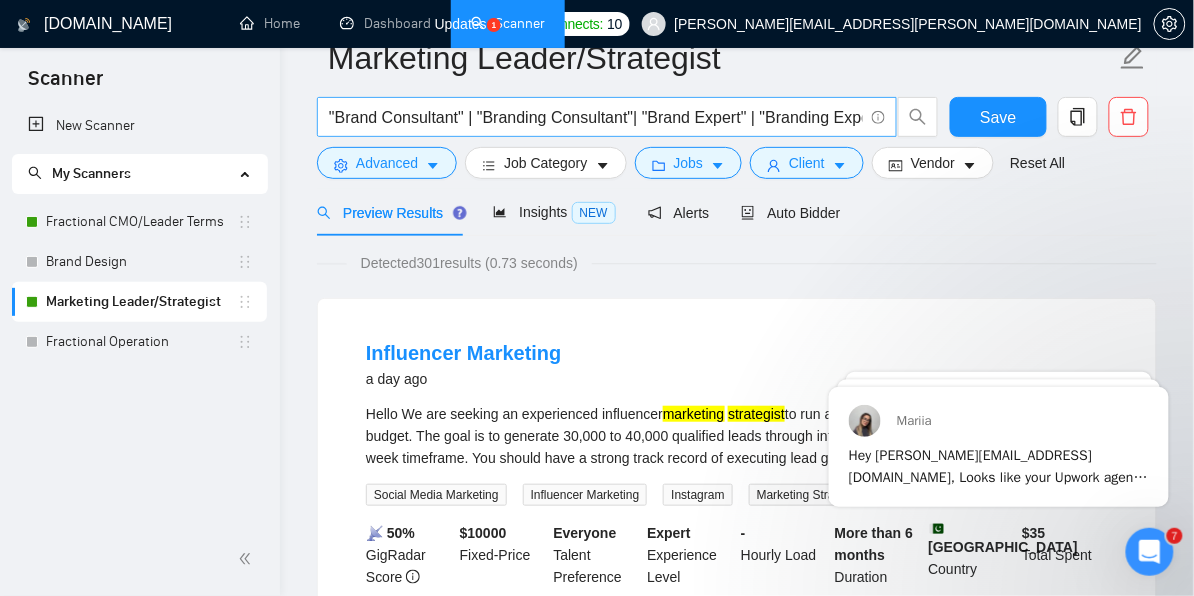 scroll, scrollTop: 0, scrollLeft: 0, axis: both 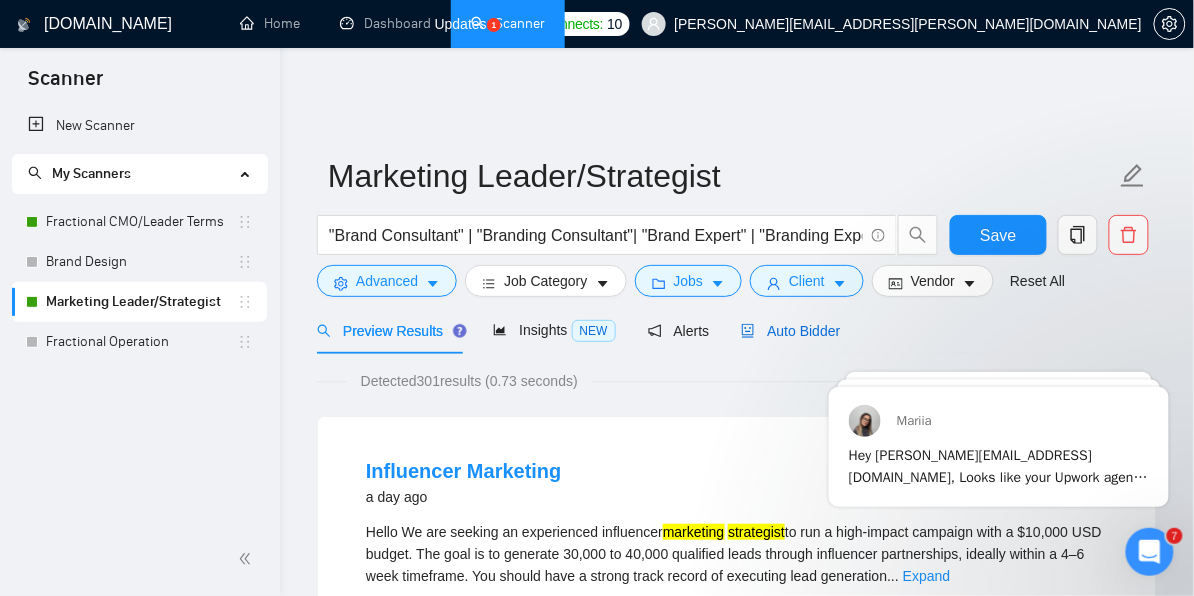 click on "Auto Bidder" at bounding box center (790, 331) 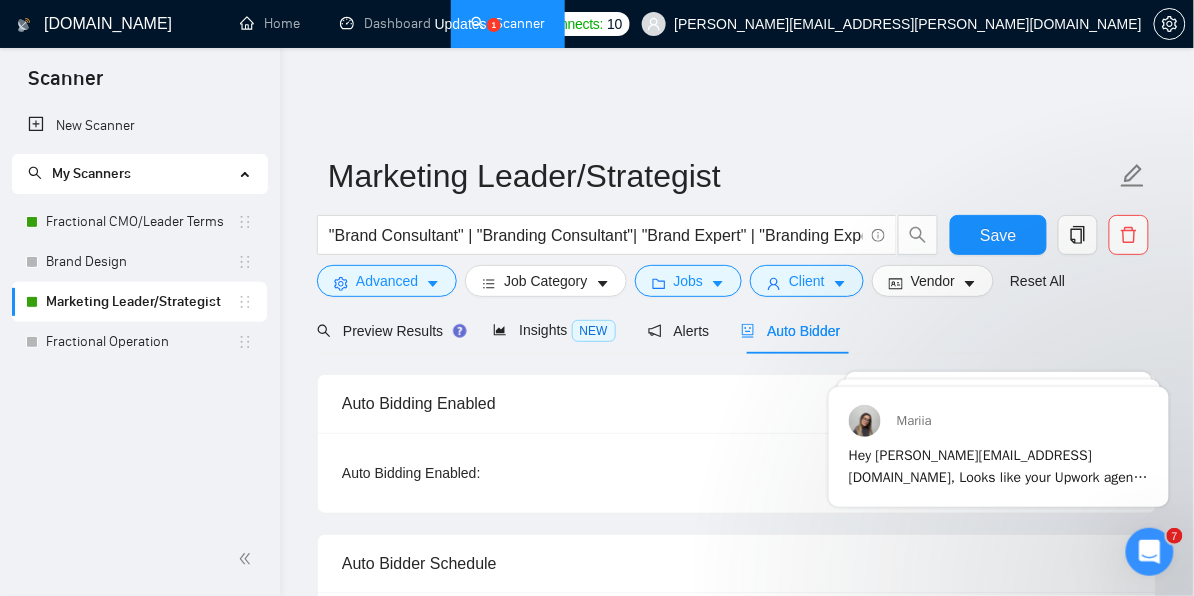 type 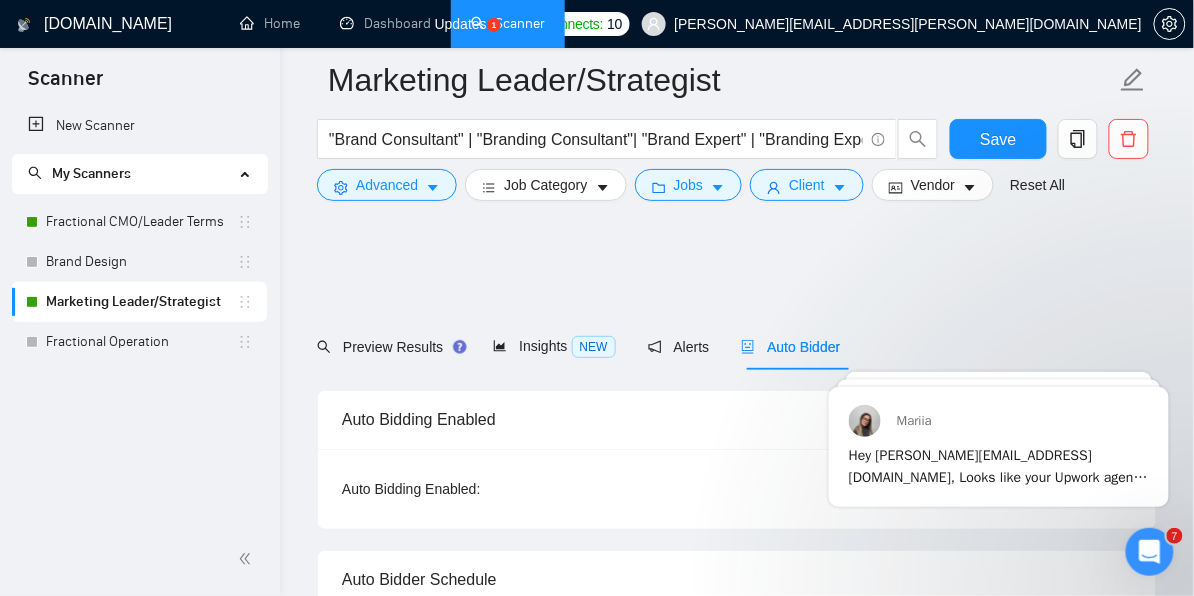 scroll, scrollTop: 243, scrollLeft: 0, axis: vertical 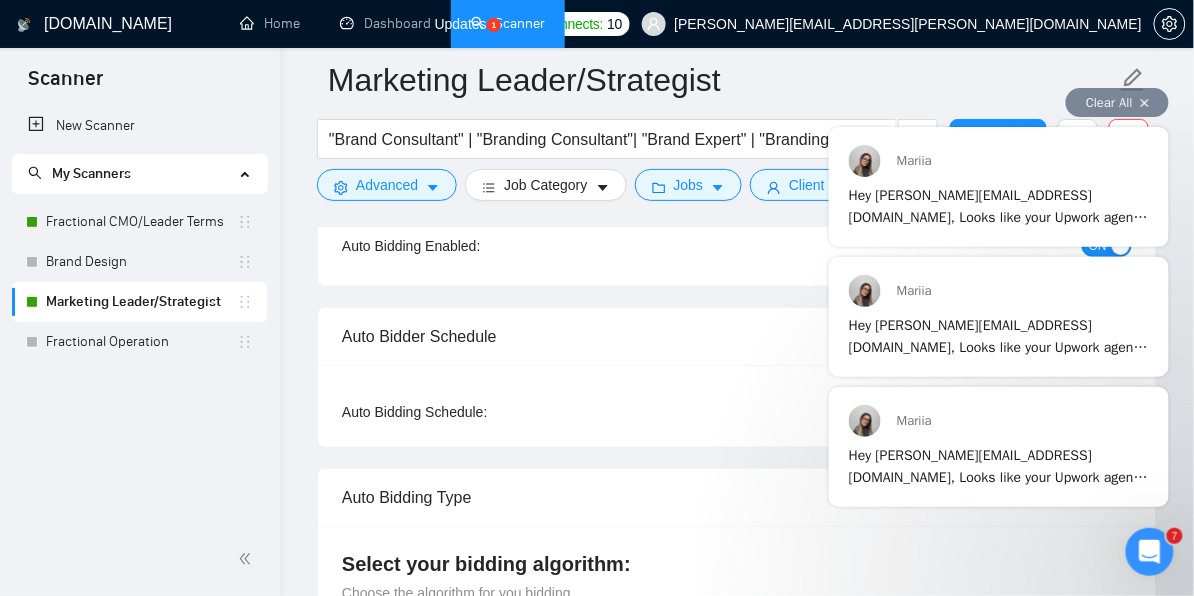click on "Hey [PERSON_NAME][EMAIL_ADDRESS][DOMAIN_NAME], Looks like your Upwork agency One Wild Goose ran out of connects. We recently tried to send a proposal for a job found by Marketing Leader/Strategist, but we could not because the number of connects was insufficient. If you don't top up your connects soon, all your Auto Bidders will be disabled, and you will have to reactivate it again. Please consider enabling the Auto Top-Up Feature to avoid this happening in the future." at bounding box center [998, 304] 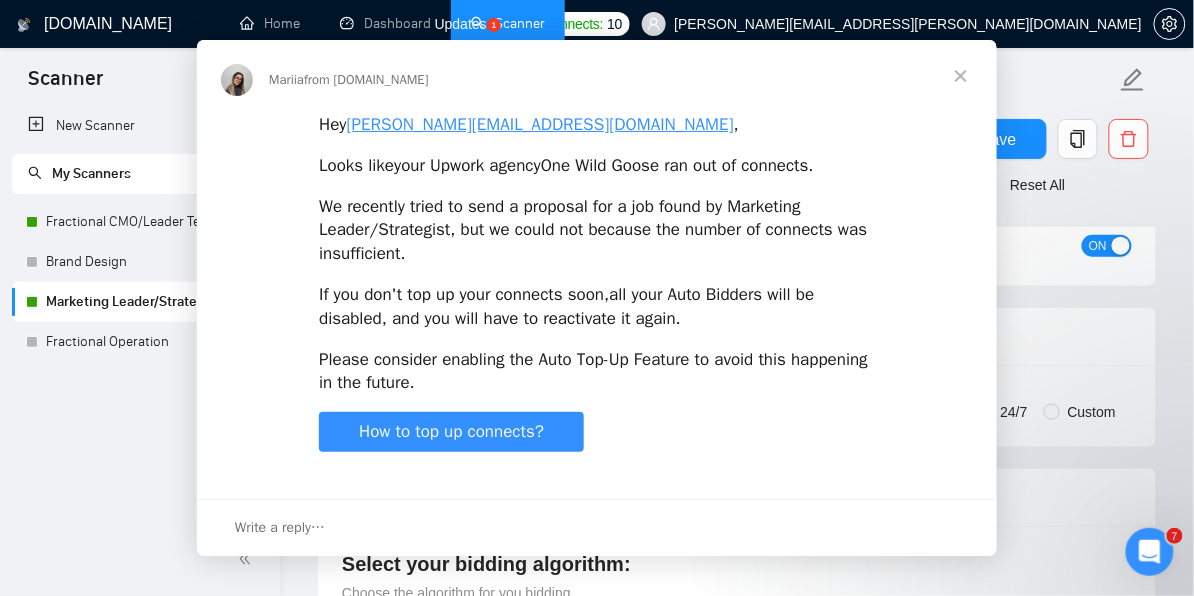 scroll, scrollTop: 0, scrollLeft: 0, axis: both 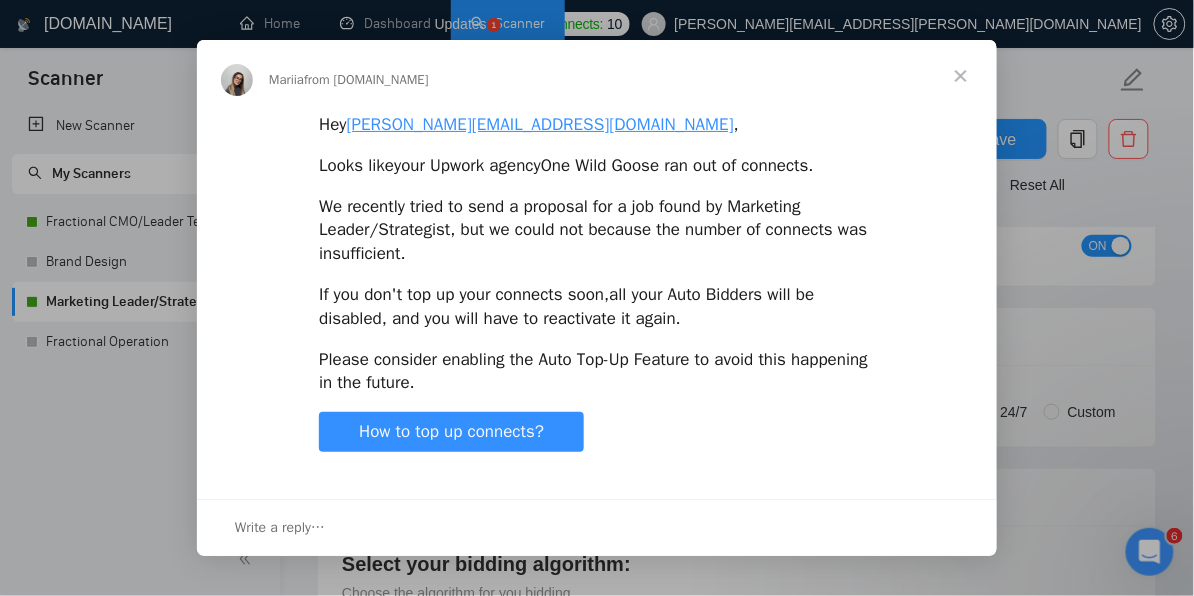 click on "Write a reply…" at bounding box center [597, 527] 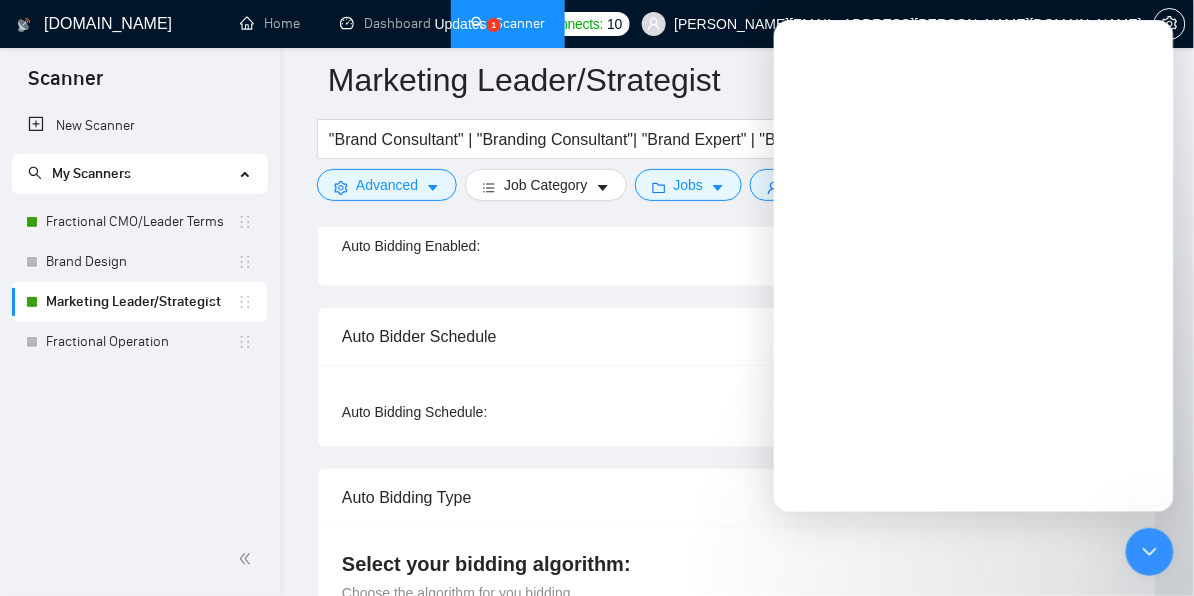 scroll, scrollTop: 0, scrollLeft: 0, axis: both 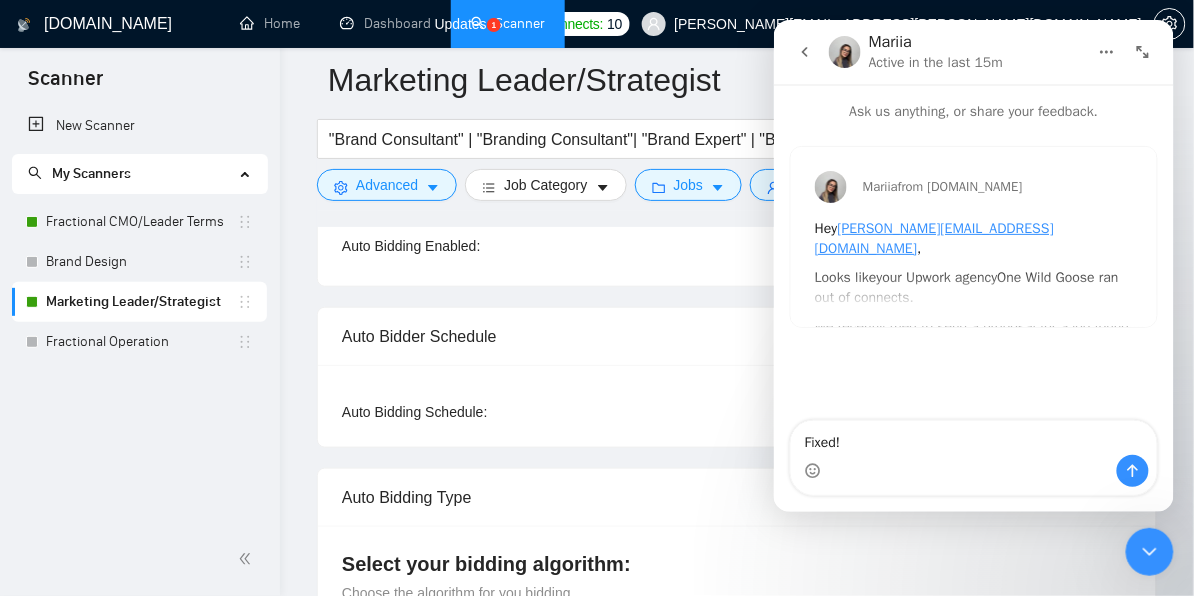 type on "Fixed!" 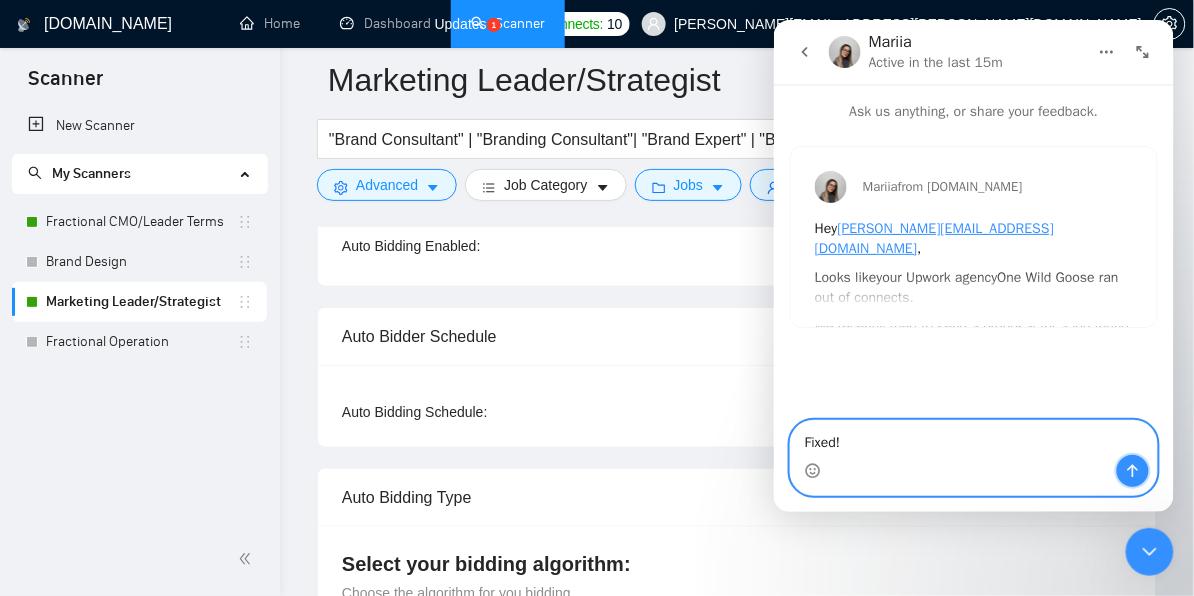 click 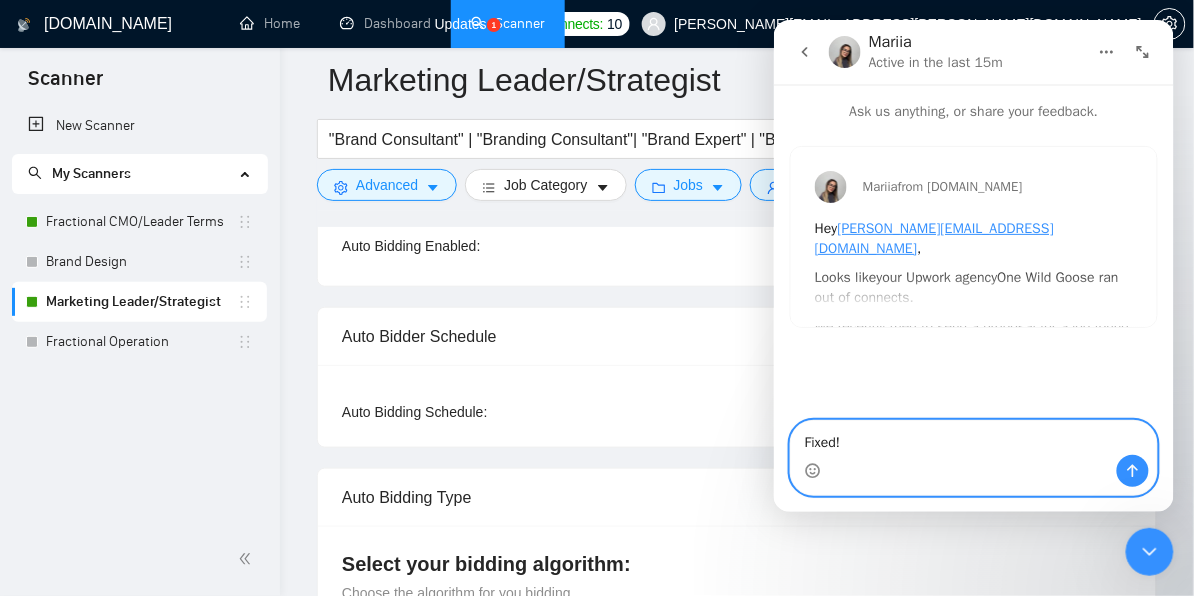 type 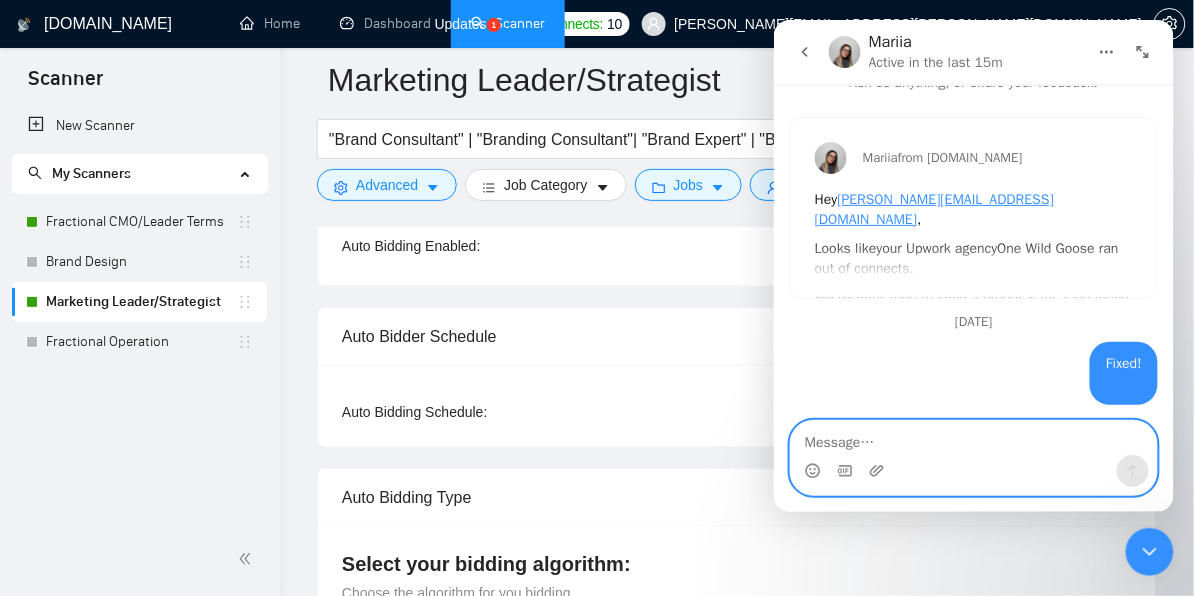 scroll, scrollTop: 34, scrollLeft: 0, axis: vertical 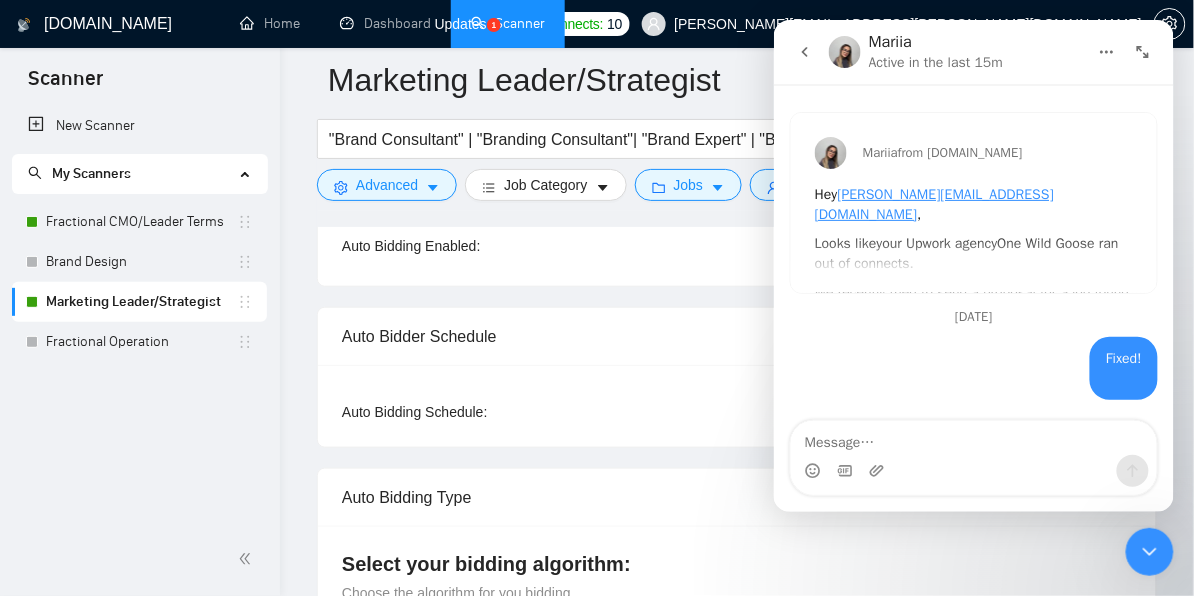 click 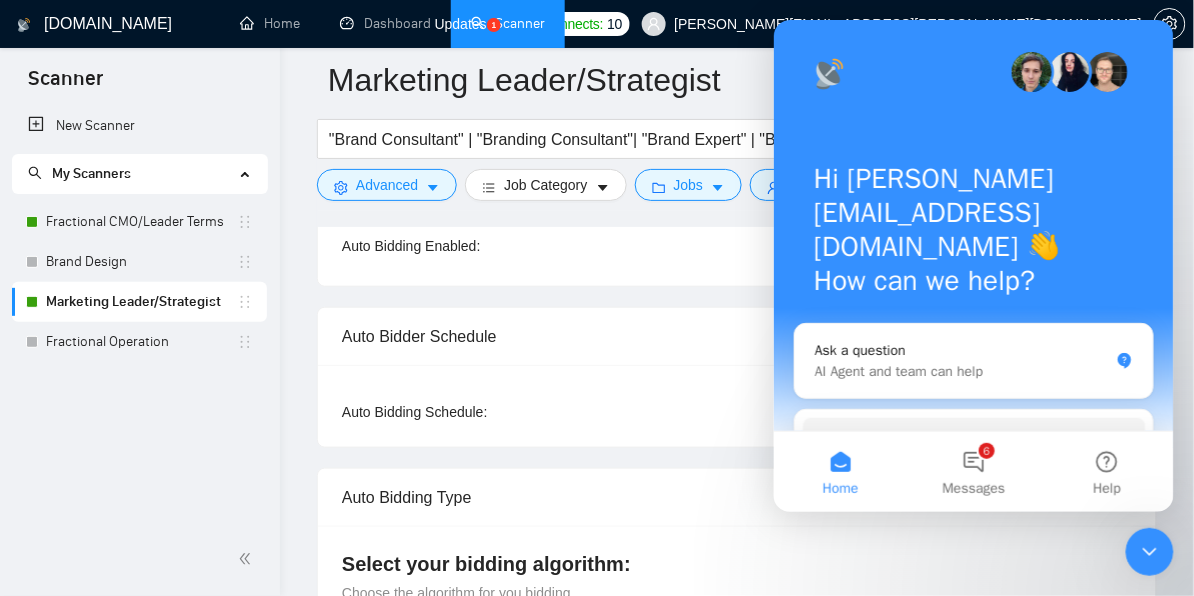 scroll, scrollTop: 0, scrollLeft: 0, axis: both 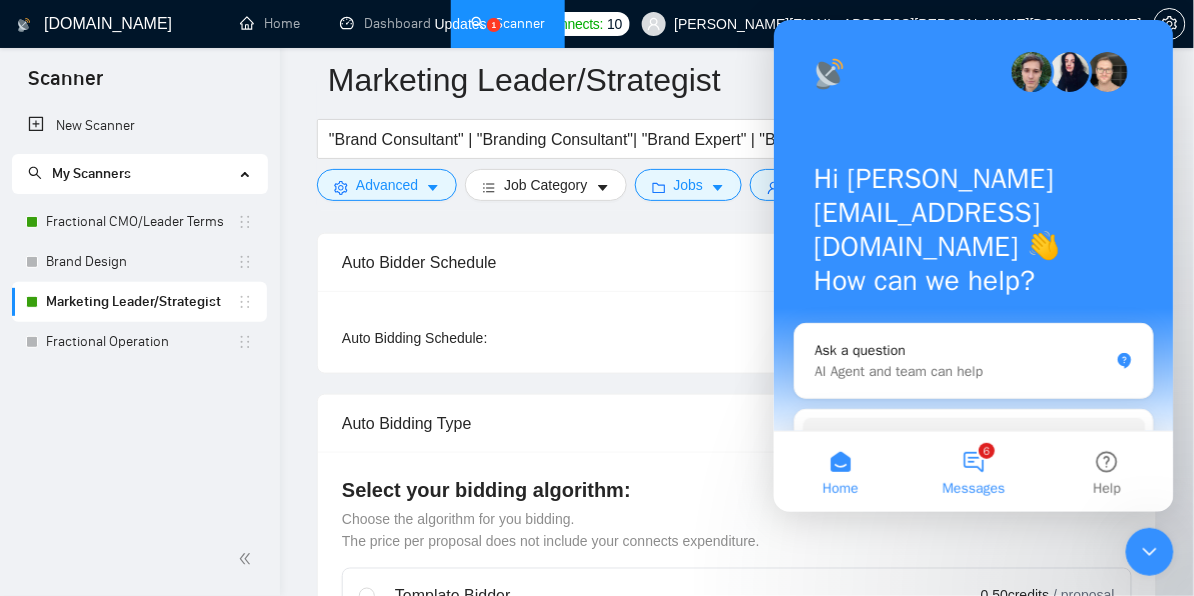 click on "Messages" at bounding box center (973, 488) 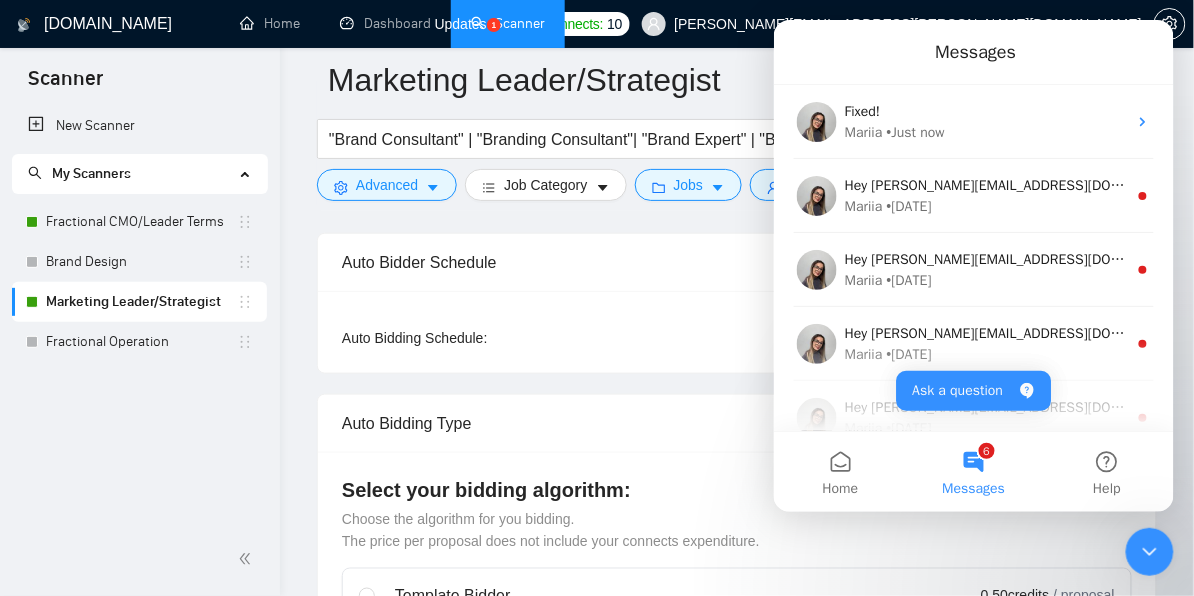 click on "Auto Bidding Type" at bounding box center [737, 423] 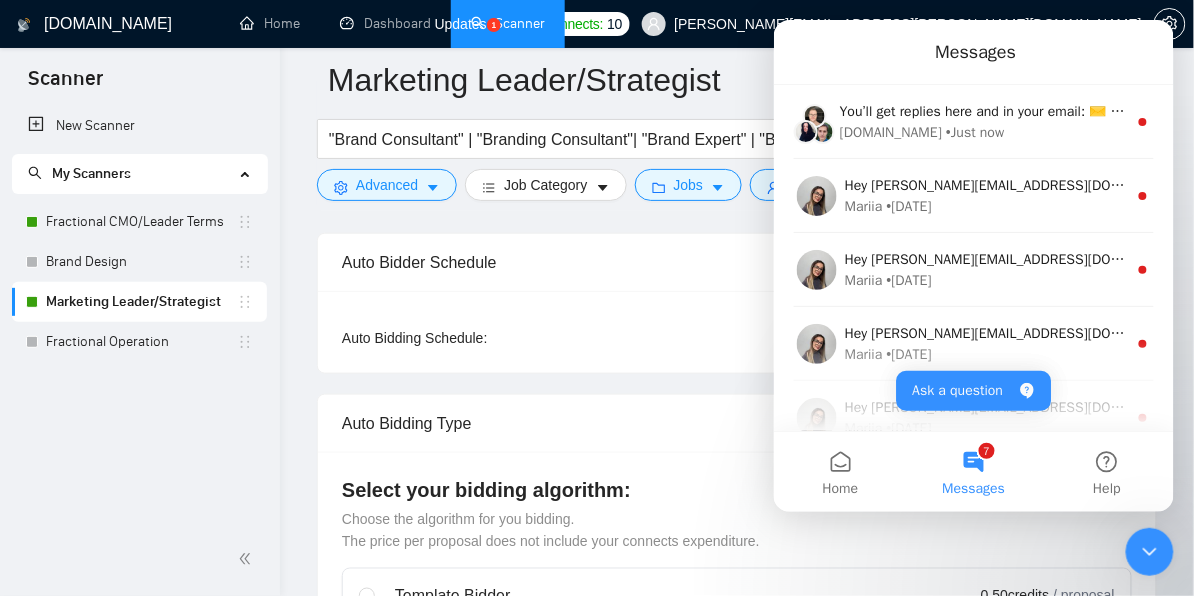 click on "Messages" at bounding box center [973, 51] 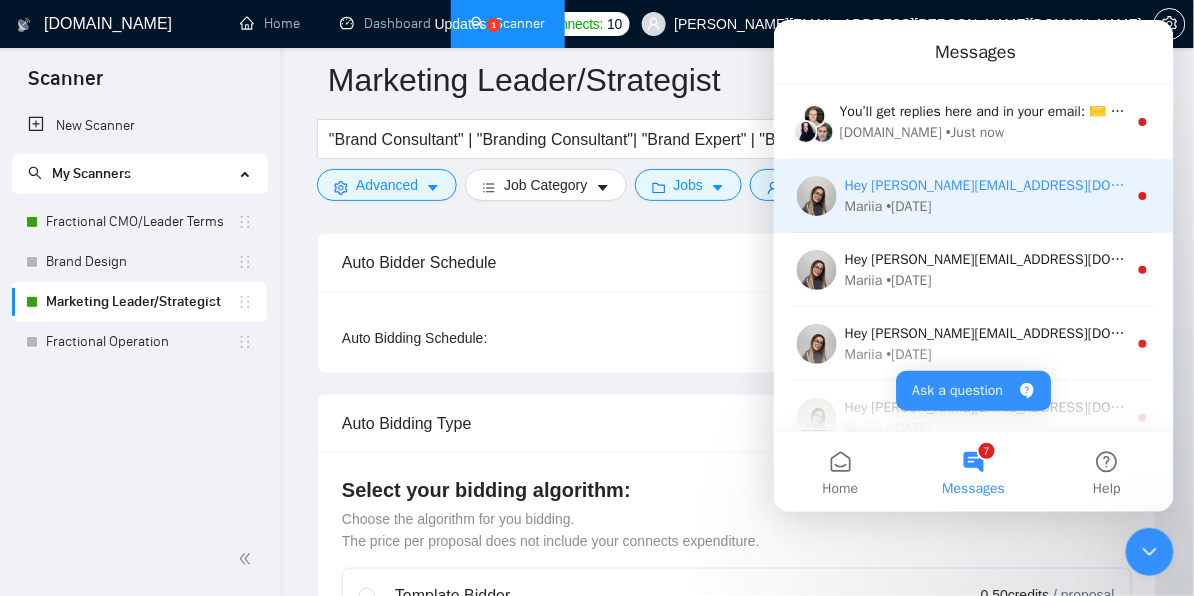 click on "Hey [PERSON_NAME][EMAIL_ADDRESS][DOMAIN_NAME], Looks like your Upwork agency One Wild Goose ran out of connects. We recently tried to send a proposal for a job found by Marketing Leader/Strategist, but we could not because the number of connects was insufficient. If you don't top up your connects soon, all your Auto Bidders will be disabled, and you will have to reactivate it again. Please consider enabling the Auto Top-Up Feature to avoid this happening in the future." at bounding box center (2324, 184) 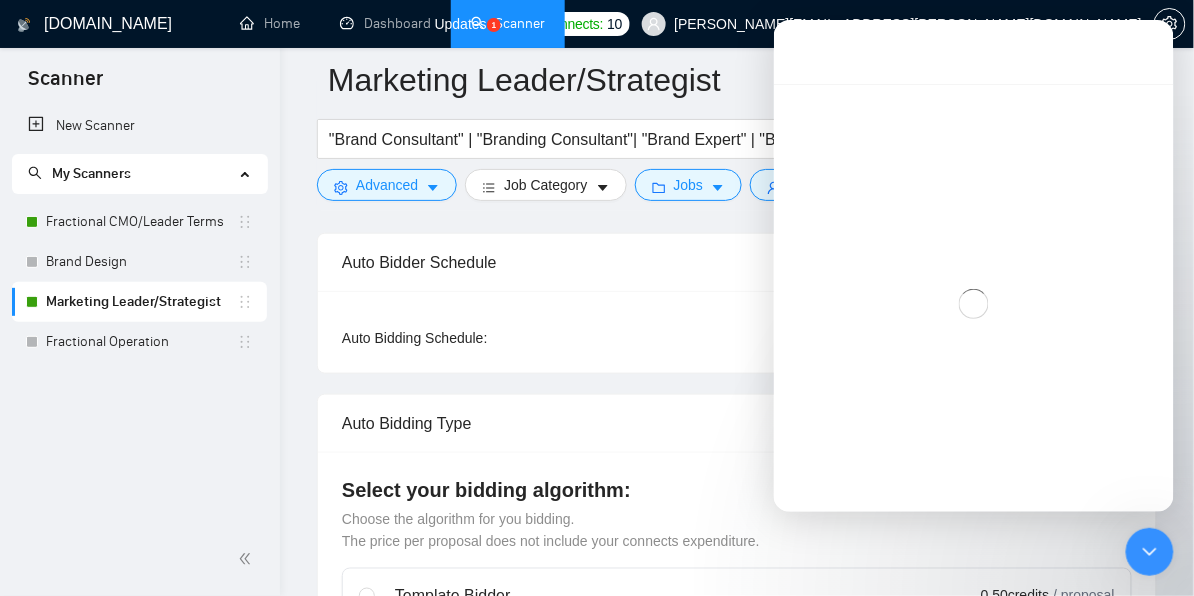 click at bounding box center [973, 303] 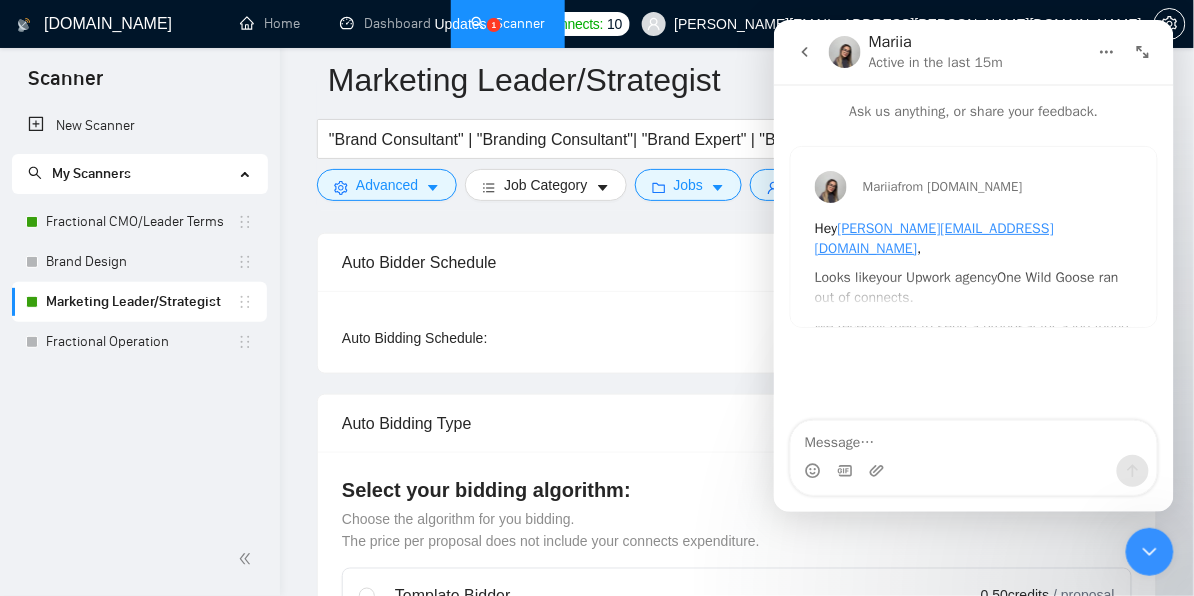 click on "24/7 Custom" at bounding box center [868, 338] 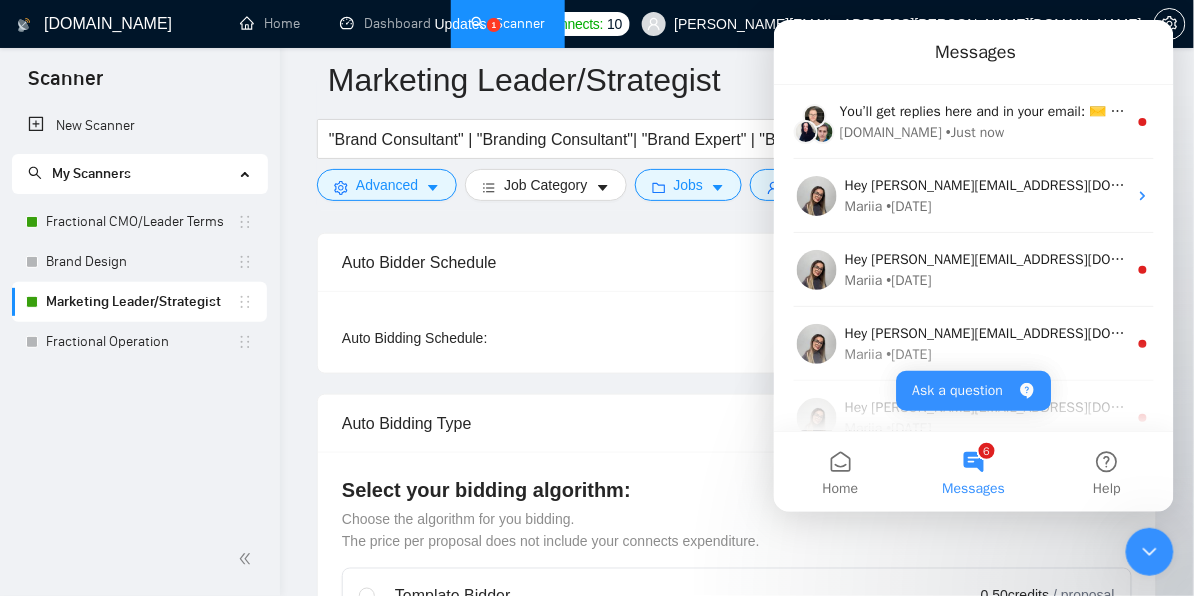 click on "Auto Bidding Type: Automated (recommended) Semi-automated Auto Bidding Schedule: 24/7 Custom Custom Auto Bidder Schedule Repeat every week [DATE] [DATE] [DATE] [DATE] [DATE] [DATE] [DATE] Active Hours ( [GEOGRAPHIC_DATA]/New_York ): From: To: ( 24  hours) [GEOGRAPHIC_DATA]/New_York" at bounding box center (737, 332) 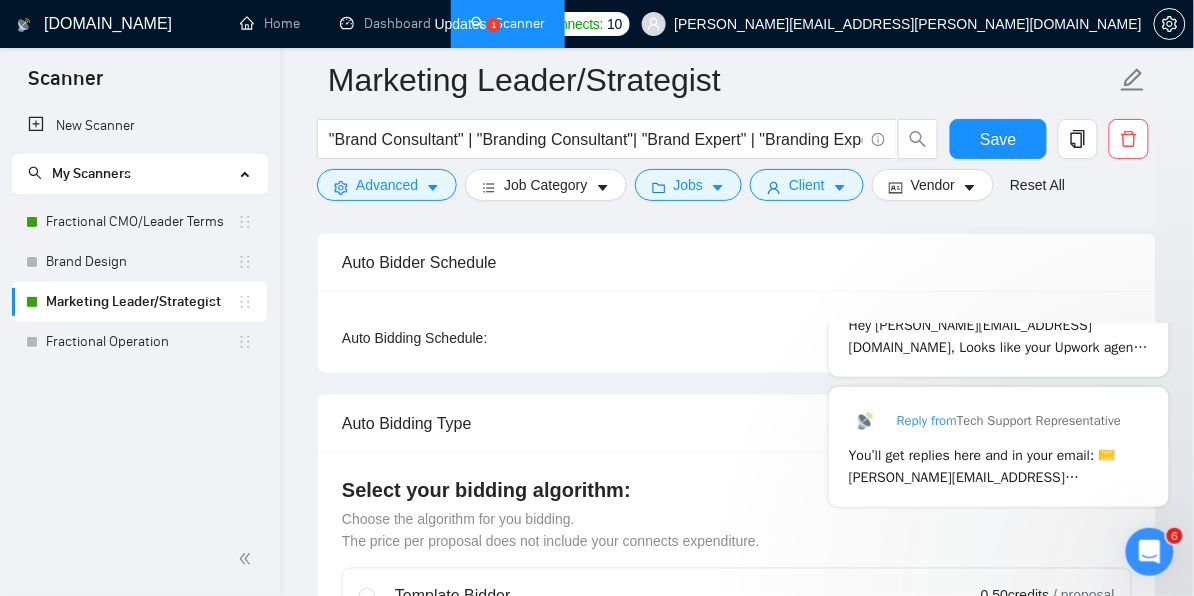scroll, scrollTop: 0, scrollLeft: 0, axis: both 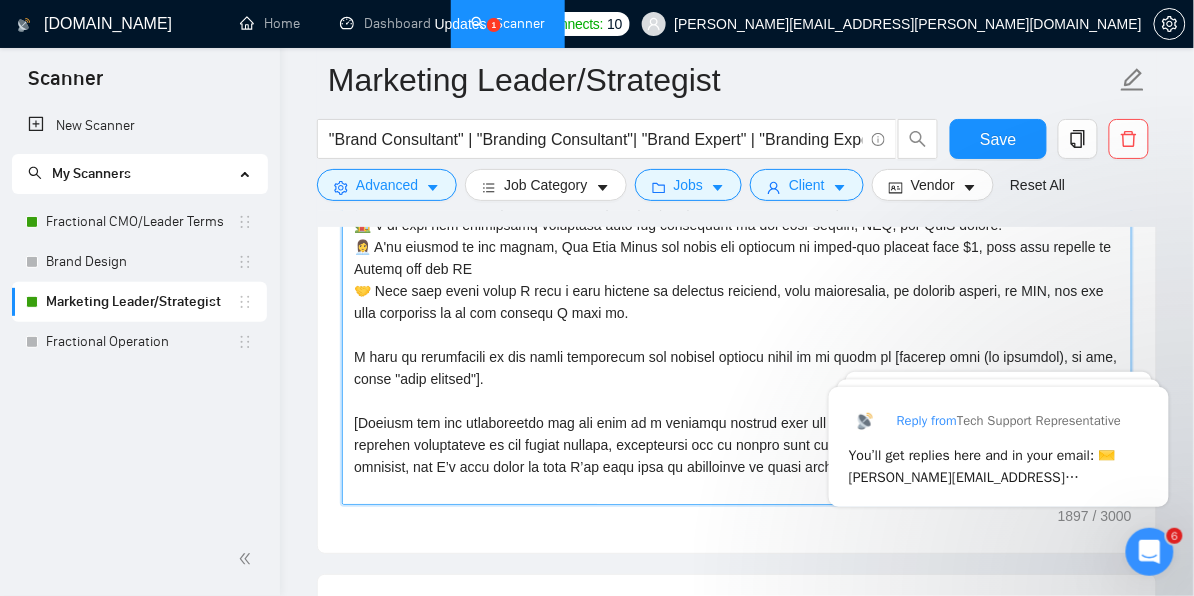 click on "Cover letter template:" at bounding box center (737, 280) 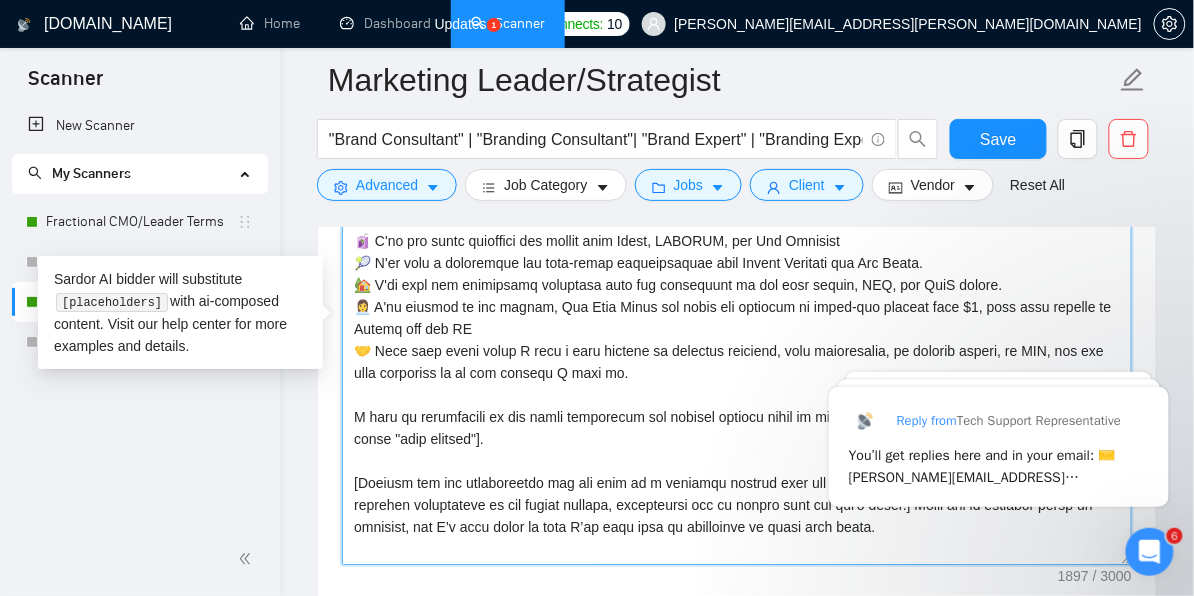 scroll, scrollTop: 1538, scrollLeft: 0, axis: vertical 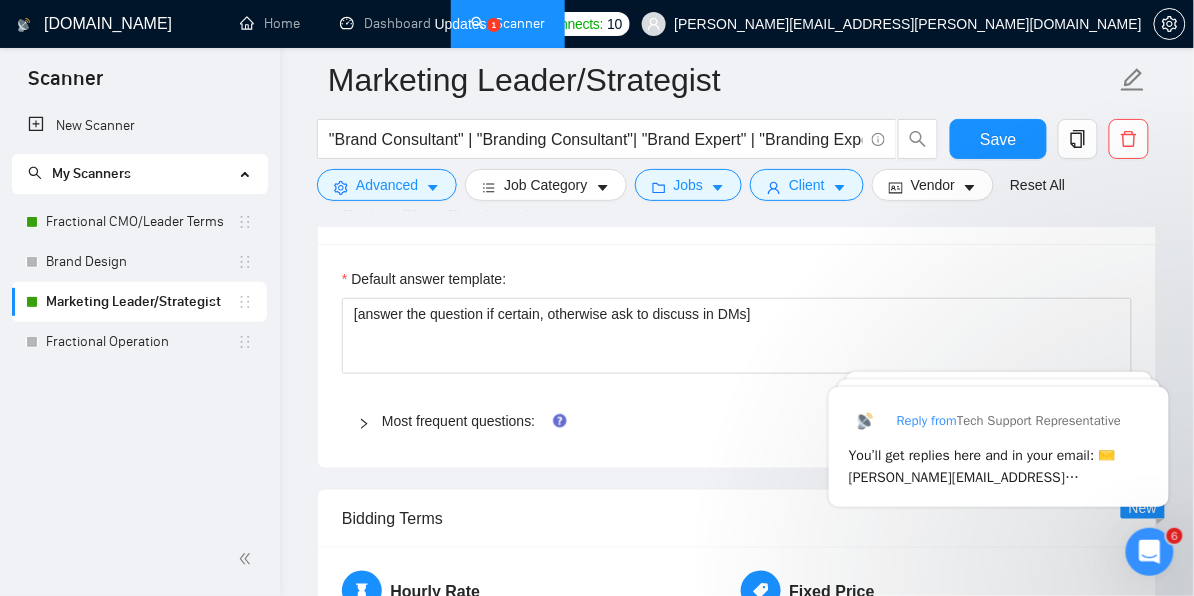 click on "Most frequent questions:" at bounding box center [737, 421] 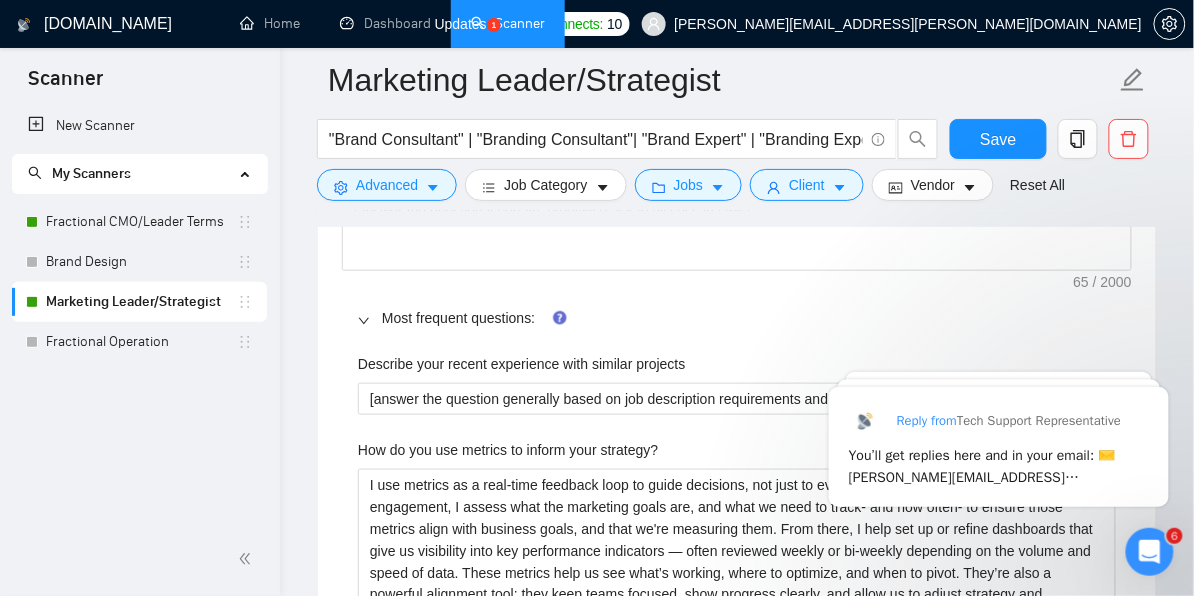 scroll, scrollTop: 2211, scrollLeft: 0, axis: vertical 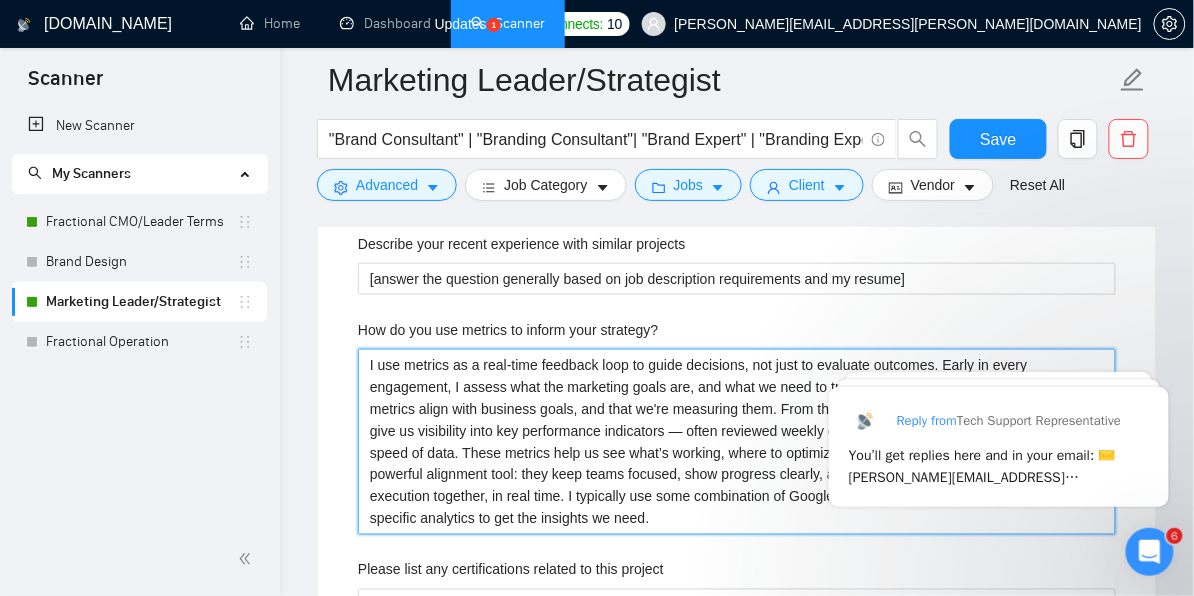 click on "I use metrics as a real-time feedback loop to guide decisions, not just to evaluate outcomes. Early in every engagement, I assess what the marketing goals are, and what we need to track- and how often- to ensure those metrics align with business goals, and that we're measuring them. From there, I help set up or refine dashboards that give us visibility into key performance indicators — often reviewed weekly or bi-weekly depending on the volume and speed of data. These metrics help us see what’s working, where to optimize, and when to pivot. They’re also a powerful alignment tool: they keep teams focused, show progress clearly, and allow us to adjust strategy and execution together, in real time. I typically use some combination of Google Analytics, Shopify data, and platform-specific analytics to get the insights we need." at bounding box center [737, 442] 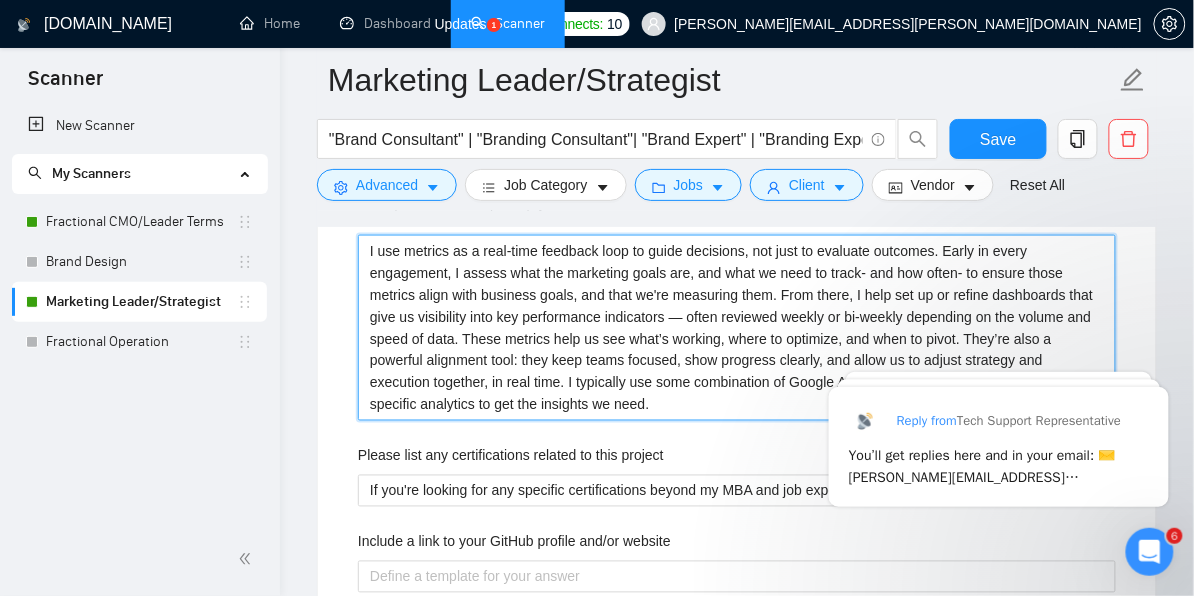 scroll, scrollTop: 2408, scrollLeft: 0, axis: vertical 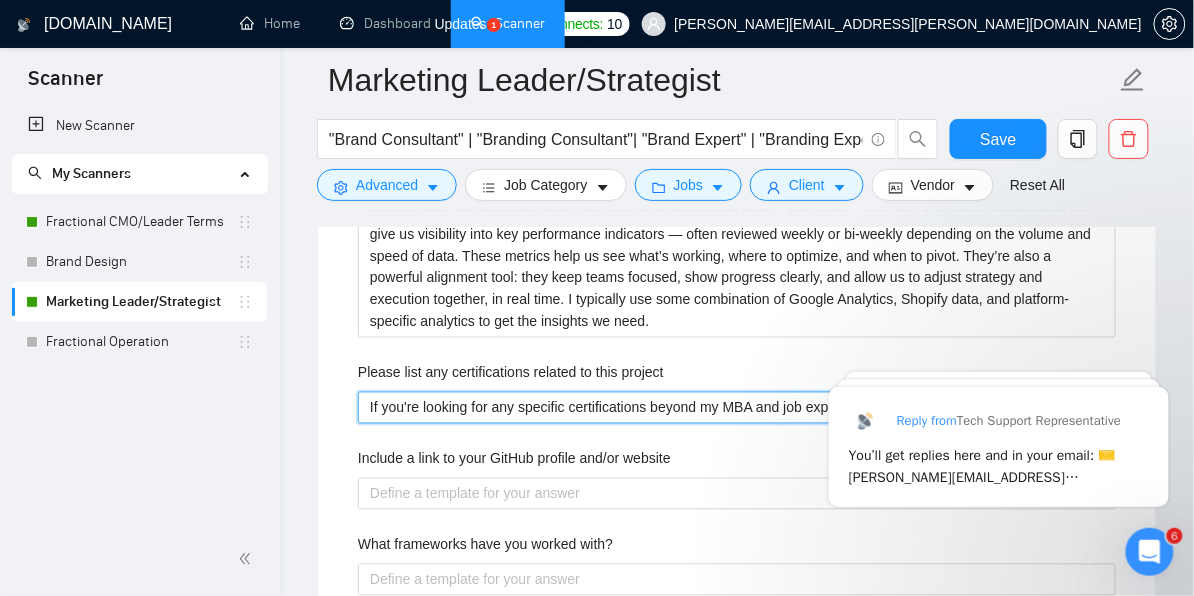 click on "If you're looking for any specific certifications beyond my MBA and job experience, please let me know!" at bounding box center (737, 408) 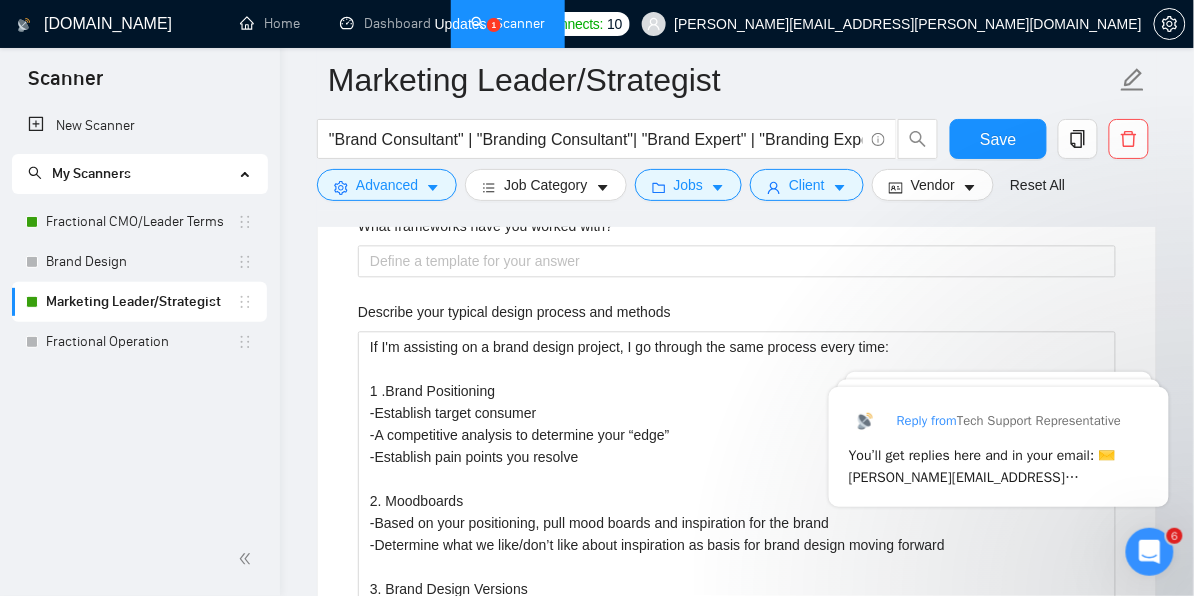 scroll, scrollTop: 2759, scrollLeft: 0, axis: vertical 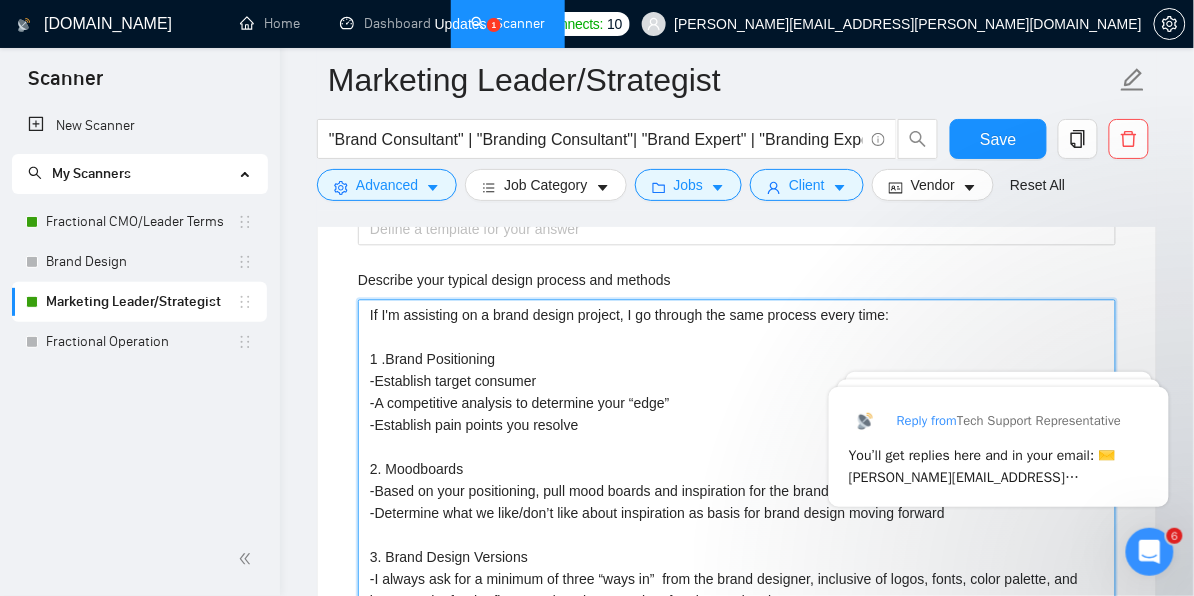 click on "If I'm assisting on a brand design project, I go through the same process every time:
1 .Brand Positioning
-Establish target consumer
-A competitive analysis to determine your “edge”
-Establish pain points you resolve
2. Moodboards
-Based on your positioning, pull mood boards and inspiration for the brand
-Determine what we like/don’t like about inspiration as basis for brand design moving forward
3. Brand Design Versions
-I always ask for a minimum of three “ways in”  from the brand designer, inclusive of logos, fonts, color palette, and iconography for the first round. It gives us a lot of variety and options.
4. Brand Design - Final Version
-After looking at multiple rounds, we then narrow our brand design down to one version
-We test the design in different environments (Amazon Storefronts, Websites, Social, etc.) to make sure it works
Hope this helps as a framework, and always happy to expand more on this!" at bounding box center [737, 535] 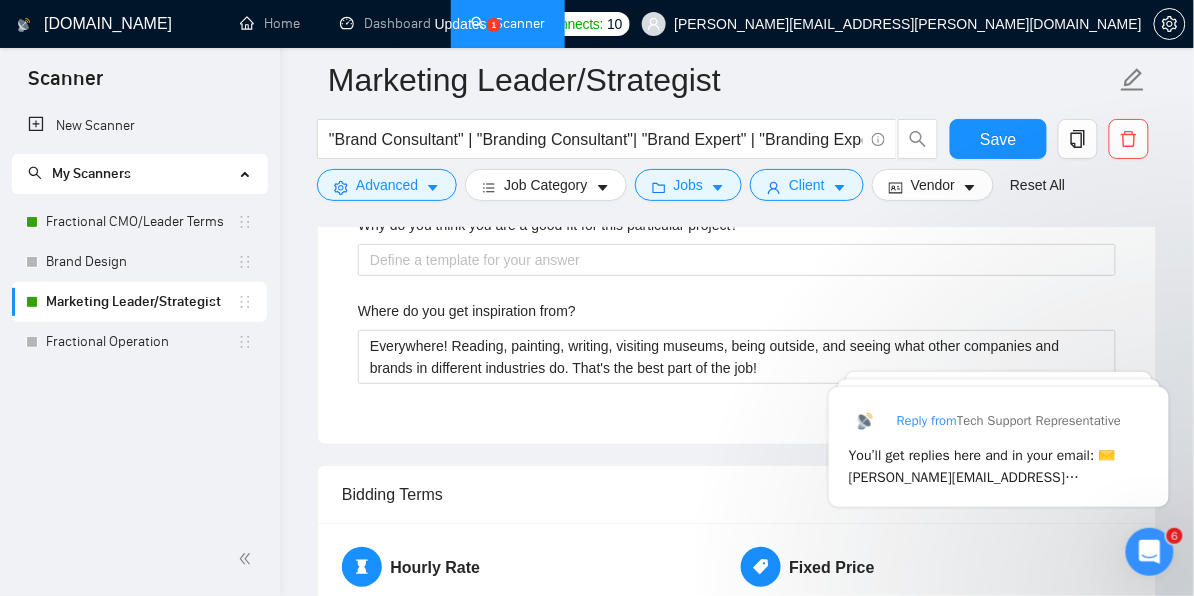 scroll, scrollTop: 3609, scrollLeft: 0, axis: vertical 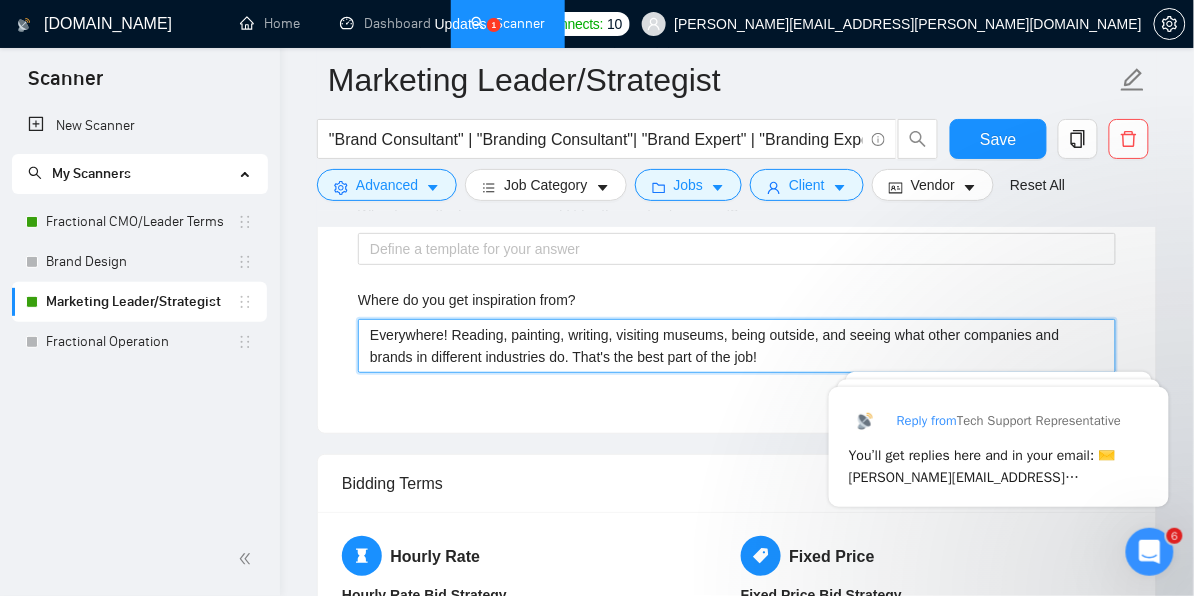 click on "Everywhere! Reading, painting, writing, visiting museums, being outside, and seeing what other companies and brands in different industries do. That's the best part of the job!" at bounding box center (737, 346) 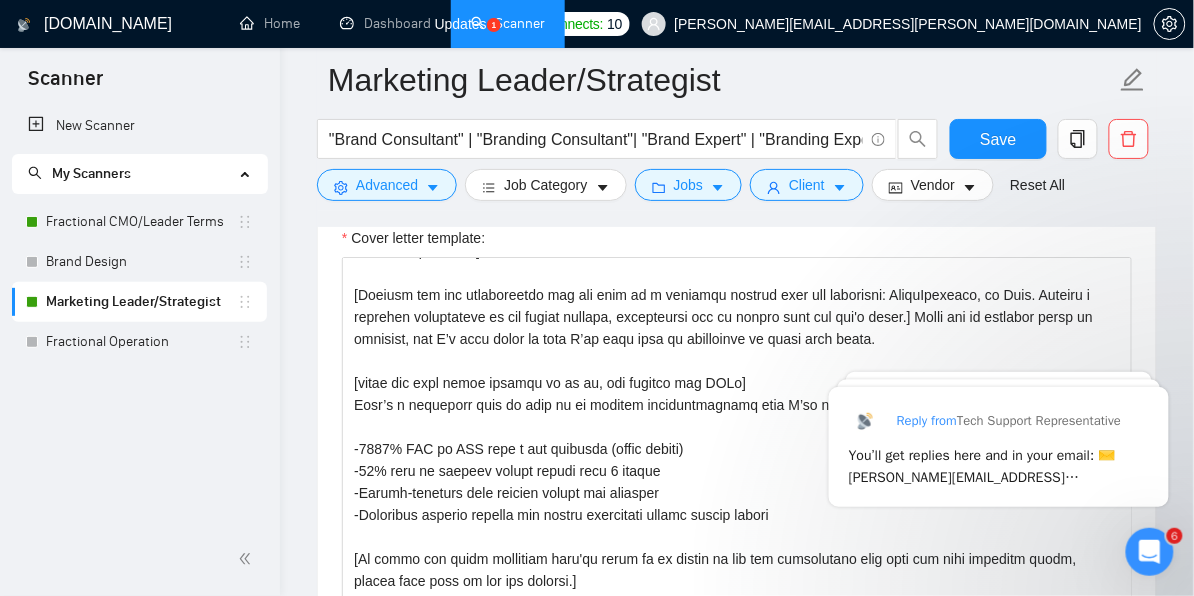 scroll, scrollTop: 1261, scrollLeft: 0, axis: vertical 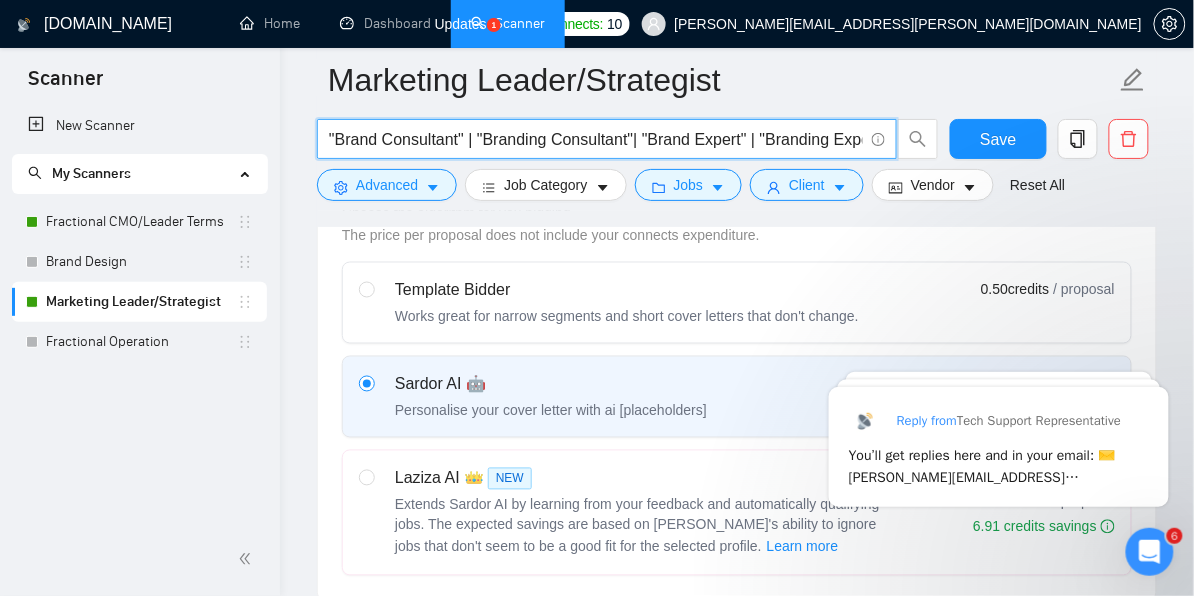 click on ""Brand Consultant" | "Branding Consultant"| "Brand Expert" | "Branding Expert"| "Marketing Strategist" | "Marketing Director"" at bounding box center [596, 139] 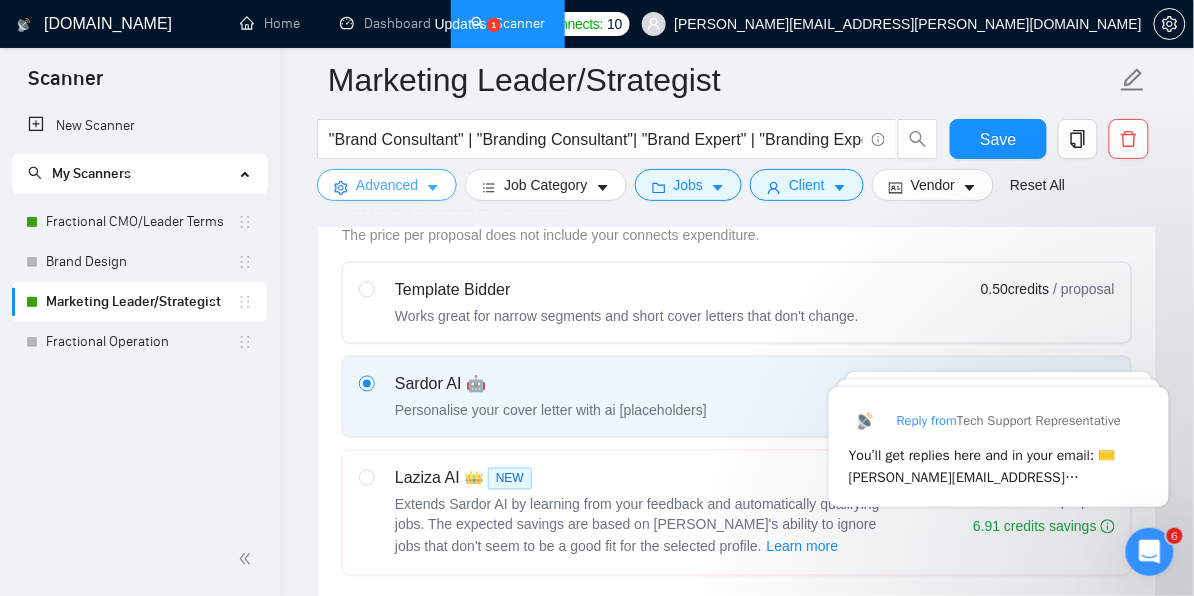 click on "Advanced" at bounding box center (387, 185) 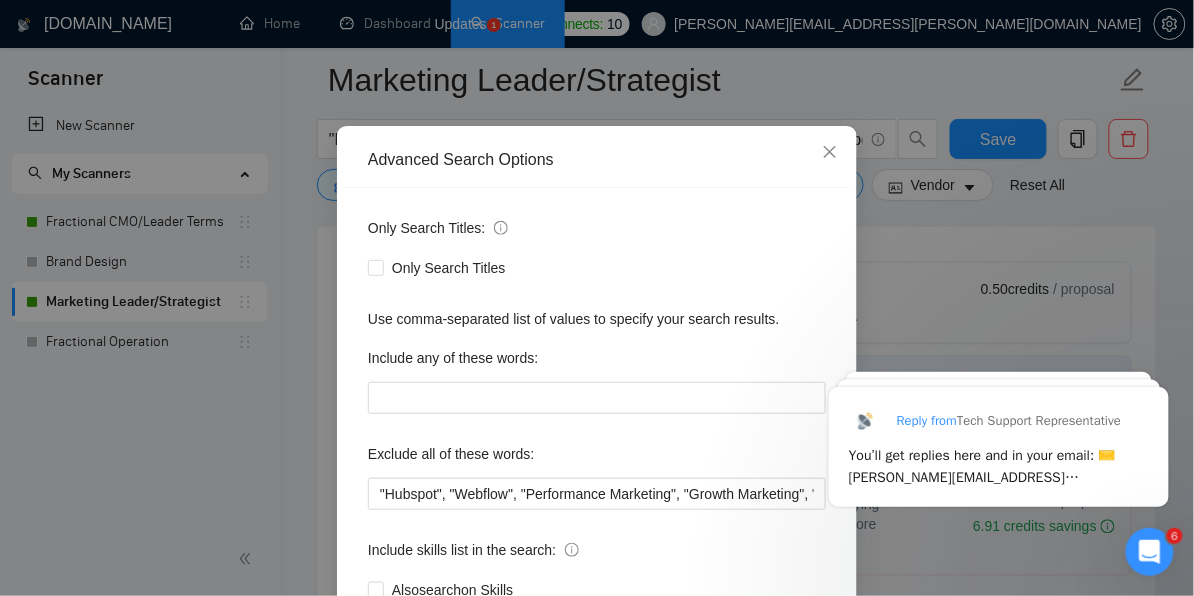 scroll, scrollTop: 172, scrollLeft: 0, axis: vertical 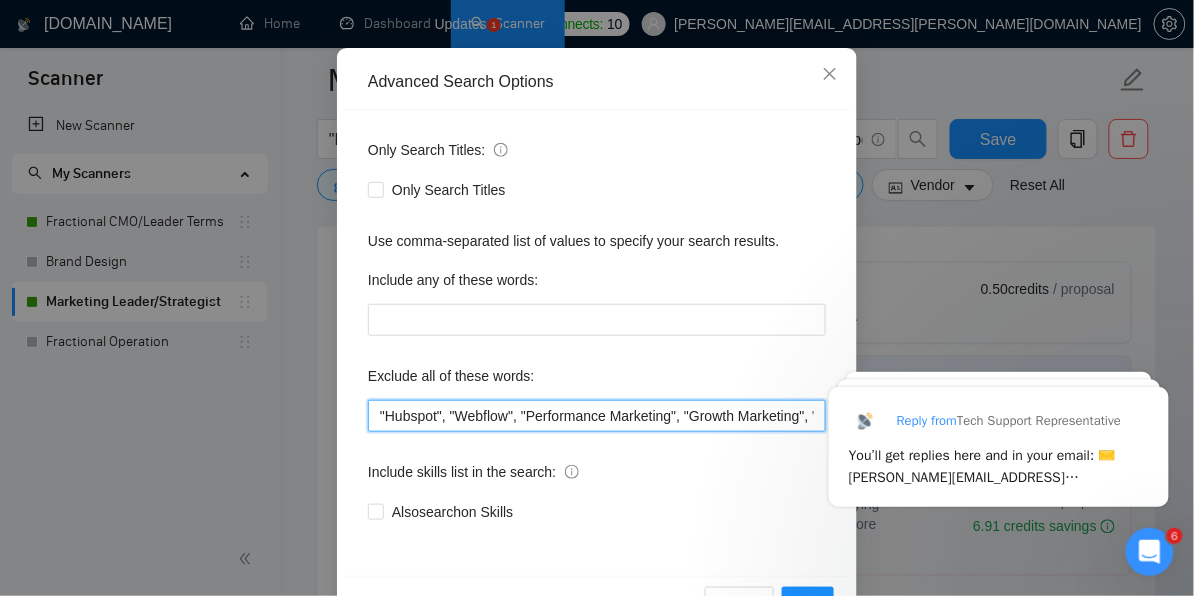 click on ""Hubspot", "Webflow", "Performance Marketing", "Growth Marketing", "SEO Expert", "logo", "To apply", "email marketing", "package design", "to apply", "graphic design", "copywriter", "color palette", "brand design", "brand guidelines", "Amazon", "Graphic designer"" at bounding box center (597, 416) 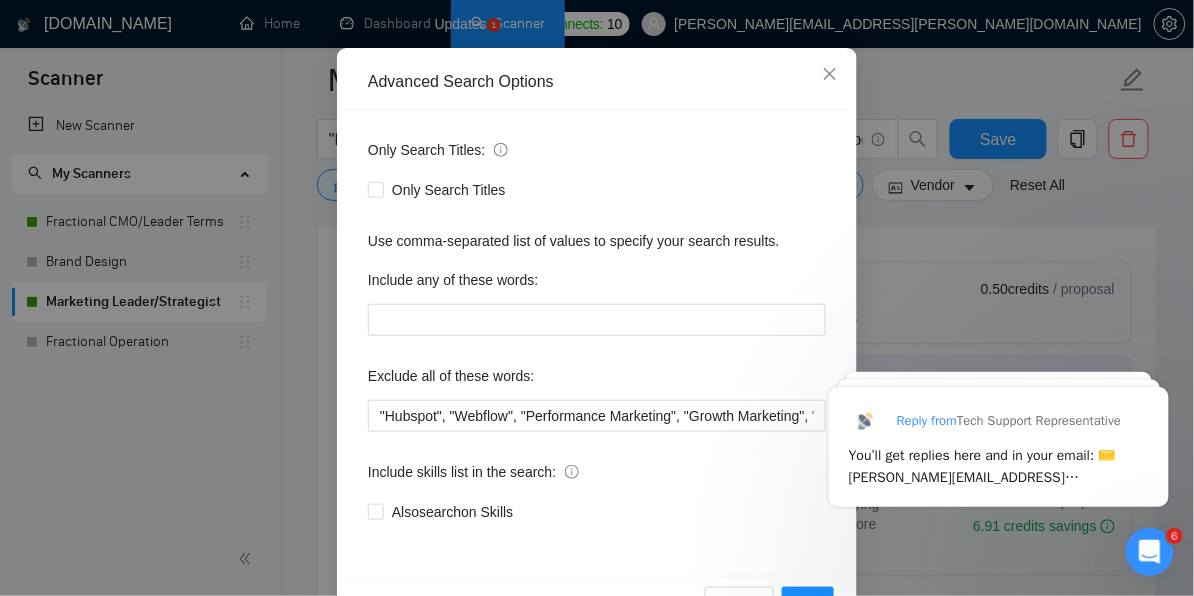 click on "Advanced Search Options Only Search Titles:   Only Search Titles Use comma-separated list of values to specify your search results. Include any of these words: Exclude all of these words: "Hubspot", "Webflow", "Performance Marketing", "Growth Marketing", "SEO Expert", "logo", "To apply", "email marketing", "package design", "to apply", "graphic design", "copywriter", "color palette", "brand design", "brand guidelines", "Amazon", "Graphic designer" Include skills list in the search:   Also  search  on Skills Reset OK" at bounding box center (597, 298) 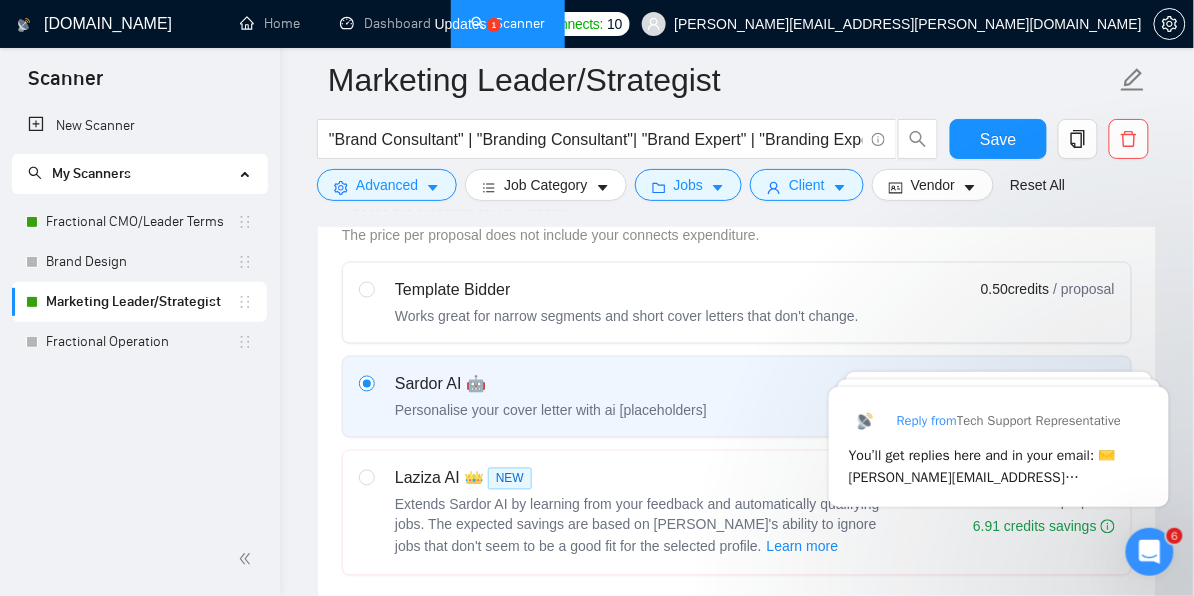 scroll, scrollTop: 135, scrollLeft: 0, axis: vertical 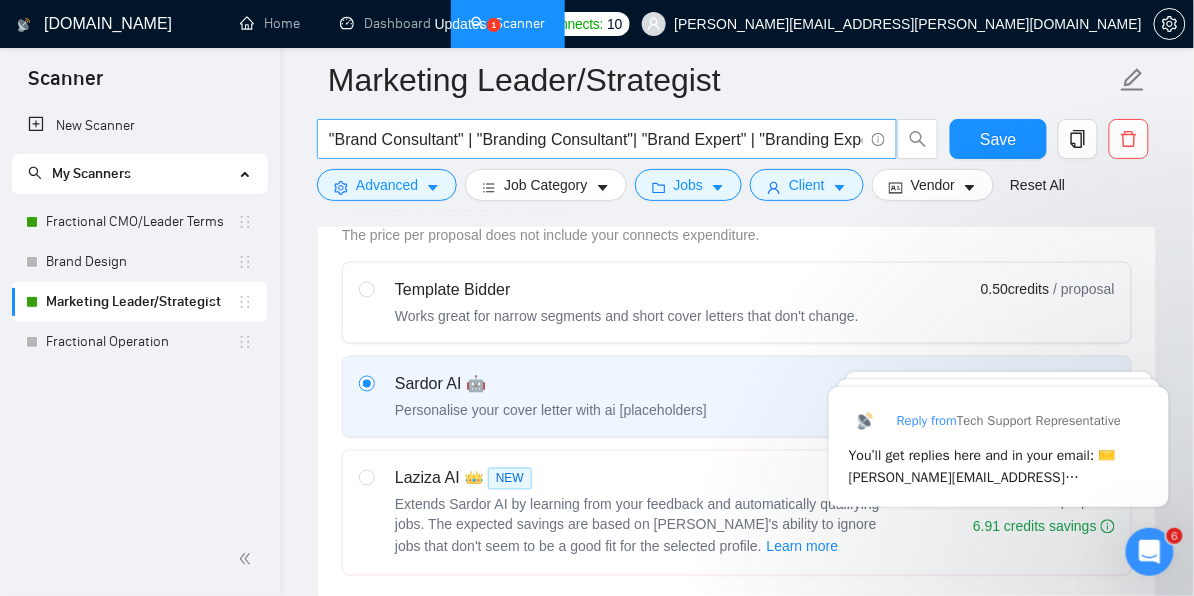 click on ""Brand Consultant" | "Branding Consultant"| "Brand Expert" | "Branding Expert"| "Marketing Strategist" | "Marketing Director"" at bounding box center [596, 139] 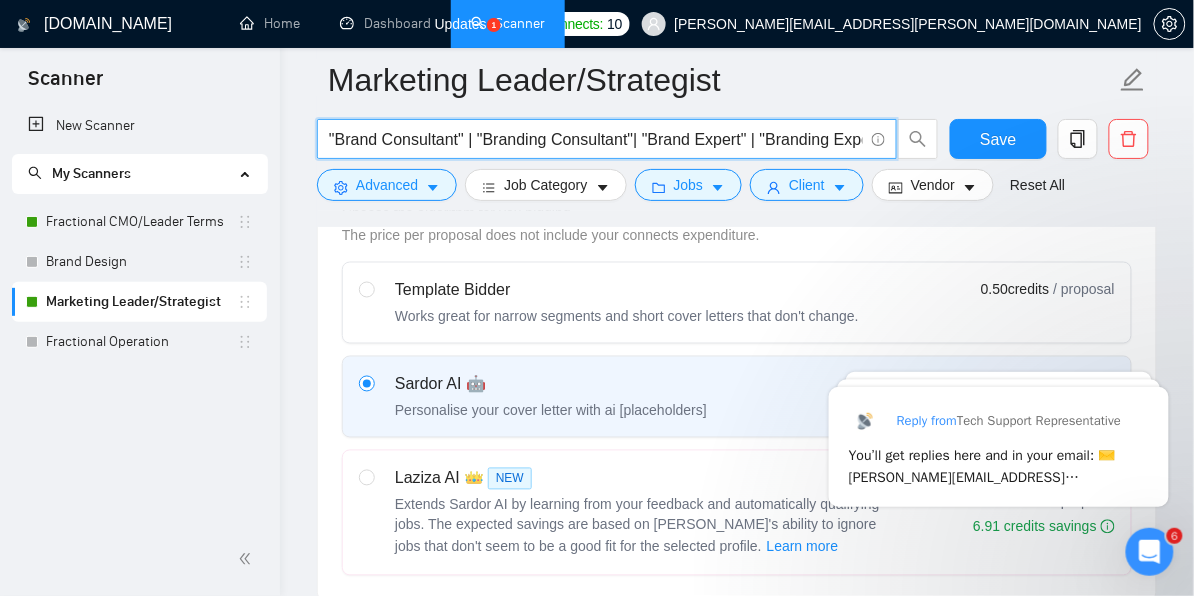 click on ""Brand Consultant" | "Branding Consultant"| "Brand Expert" | "Branding Expert"| "Marketing Strategist" | "Marketing Director"" at bounding box center (596, 139) 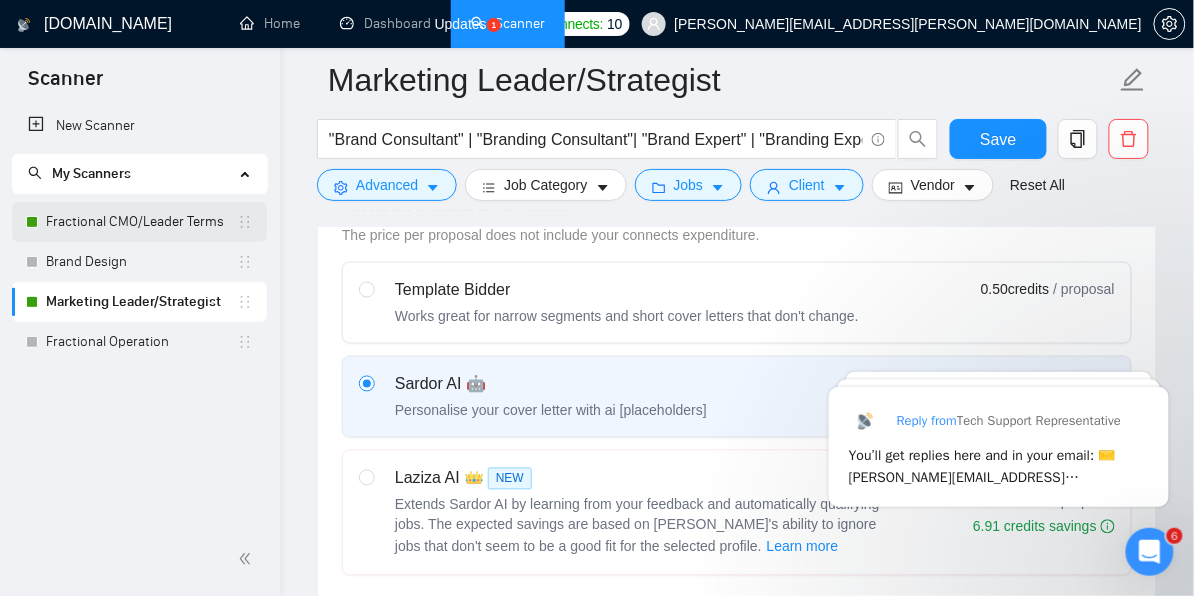 click on "Fractional CMO/Leader Terms" at bounding box center (141, 222) 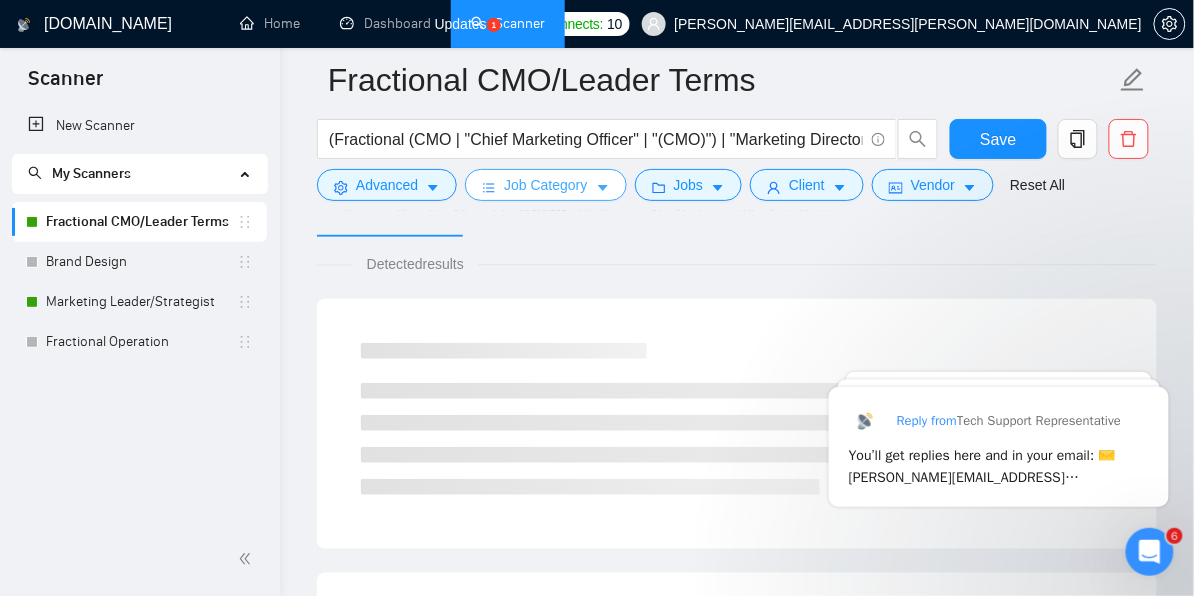 scroll, scrollTop: 623, scrollLeft: 0, axis: vertical 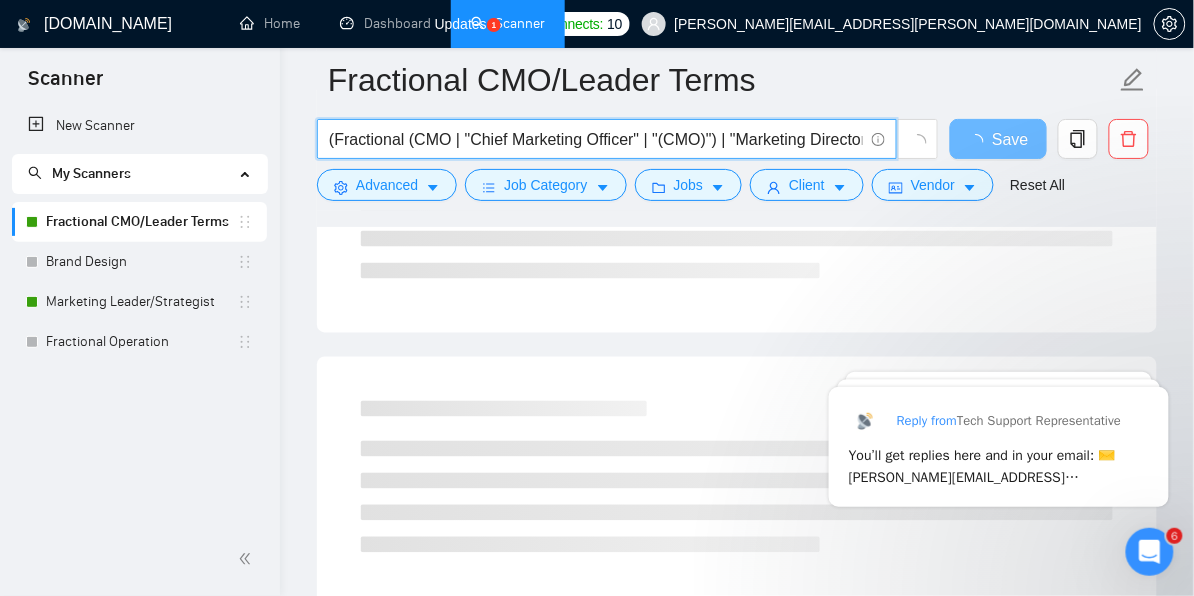 click on "(Fractional (CMO | "Chief Marketing Officer" | "(CMO)") | "Marketing Director/CMO" | "Marketing Director" | "Head of Marketing" | "Marketing Lead" | "Brand Lead" | "Head of Brand"" at bounding box center [596, 139] 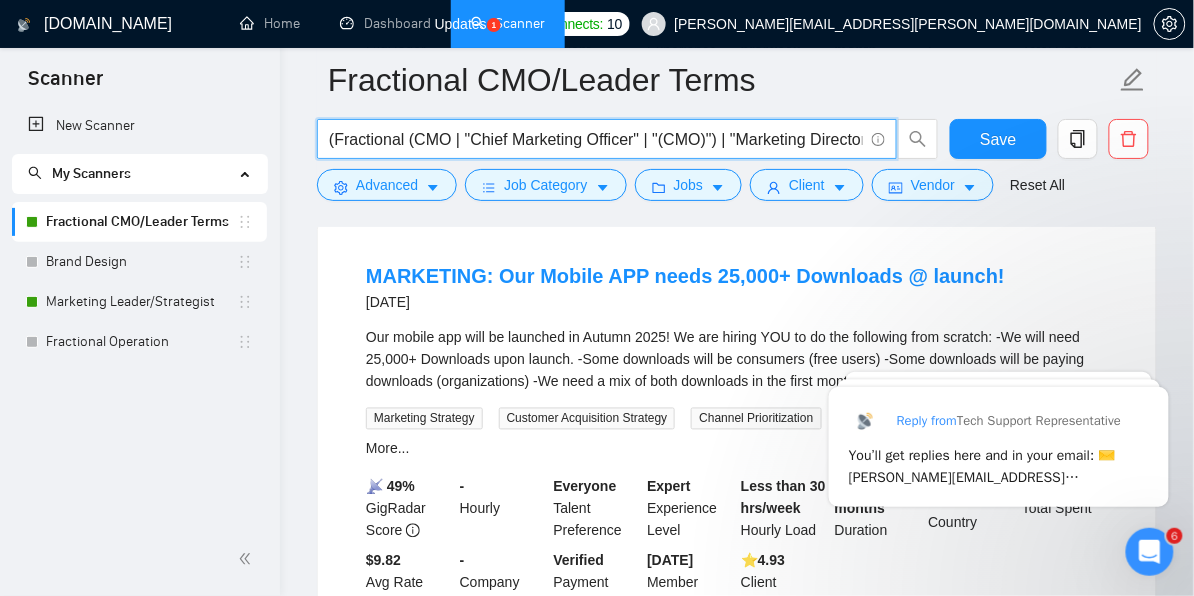 scroll, scrollTop: 641, scrollLeft: 0, axis: vertical 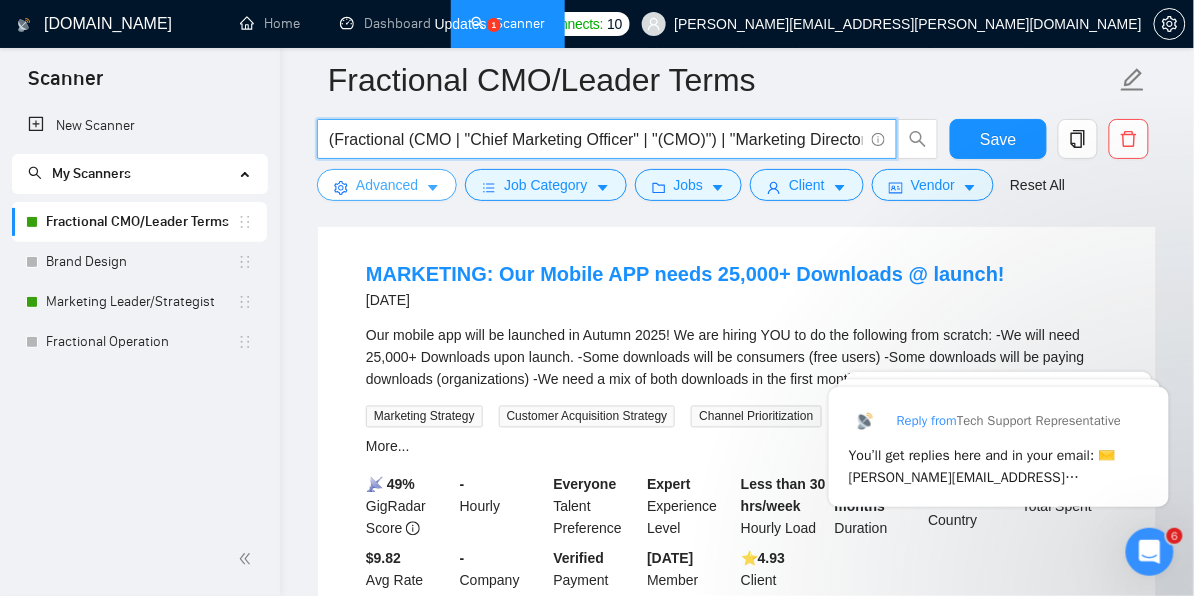 click on "Advanced" at bounding box center (387, 185) 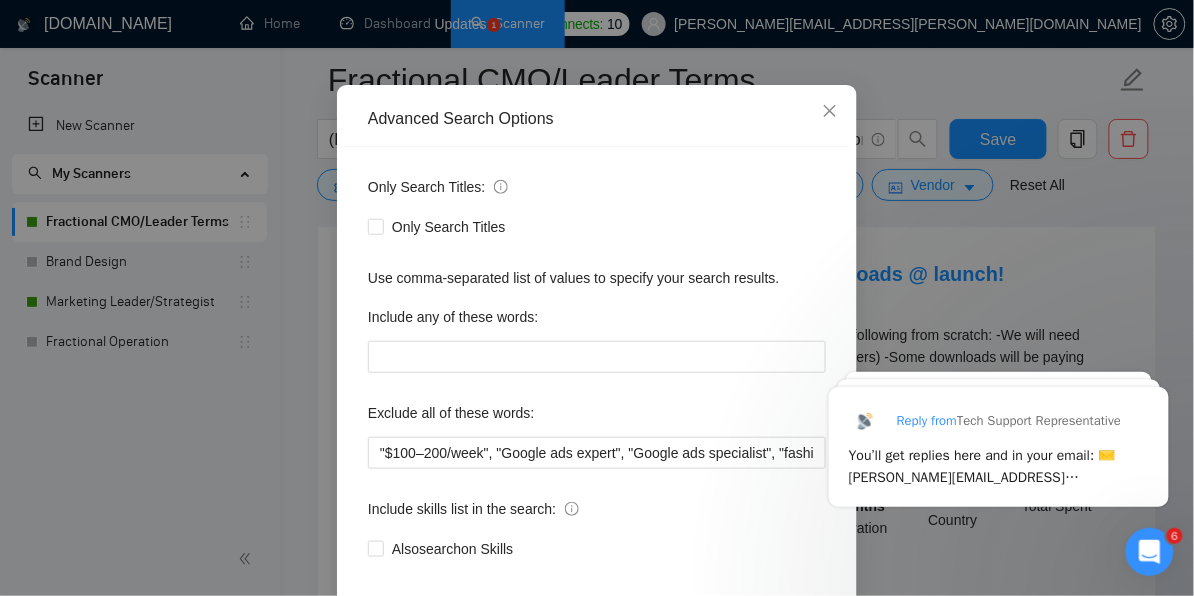 scroll, scrollTop: 174, scrollLeft: 0, axis: vertical 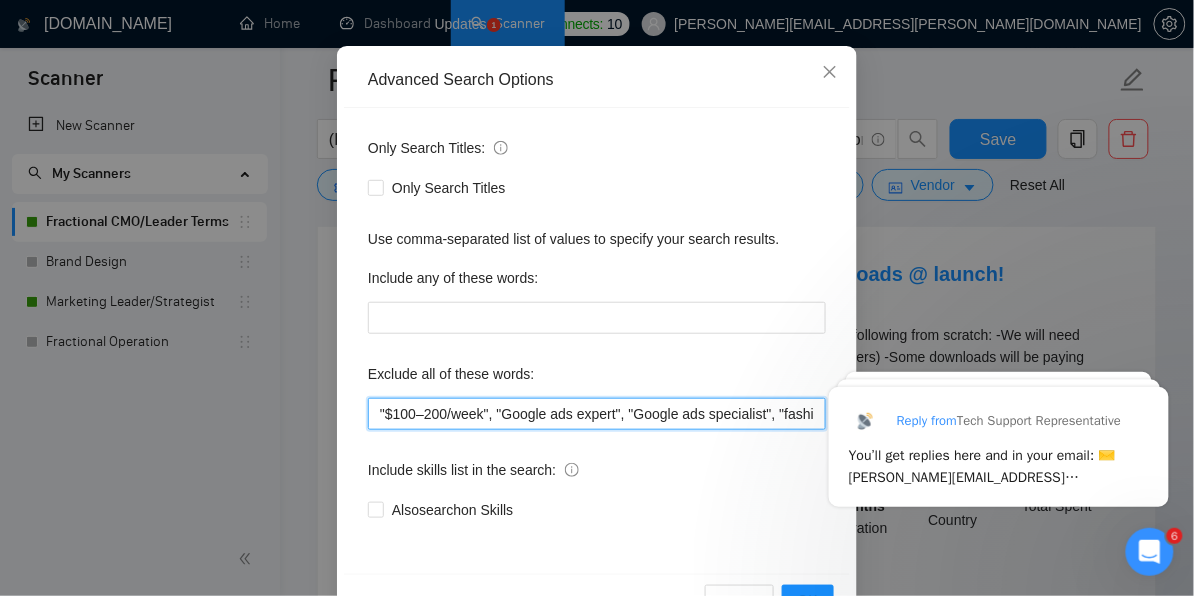 click on ""$100–200/week", "Google ads expert", "Google ads specialist", "fashion/streetwear brands", "application form", "Hubspot Strategist", "performance marketing", "B2B", "Lead Scraper", "Growth Marketing Expert", "NSFW", "Loom", "VA", "Wordpress", "media buyer", "SaaS", "agency"" at bounding box center (597, 414) 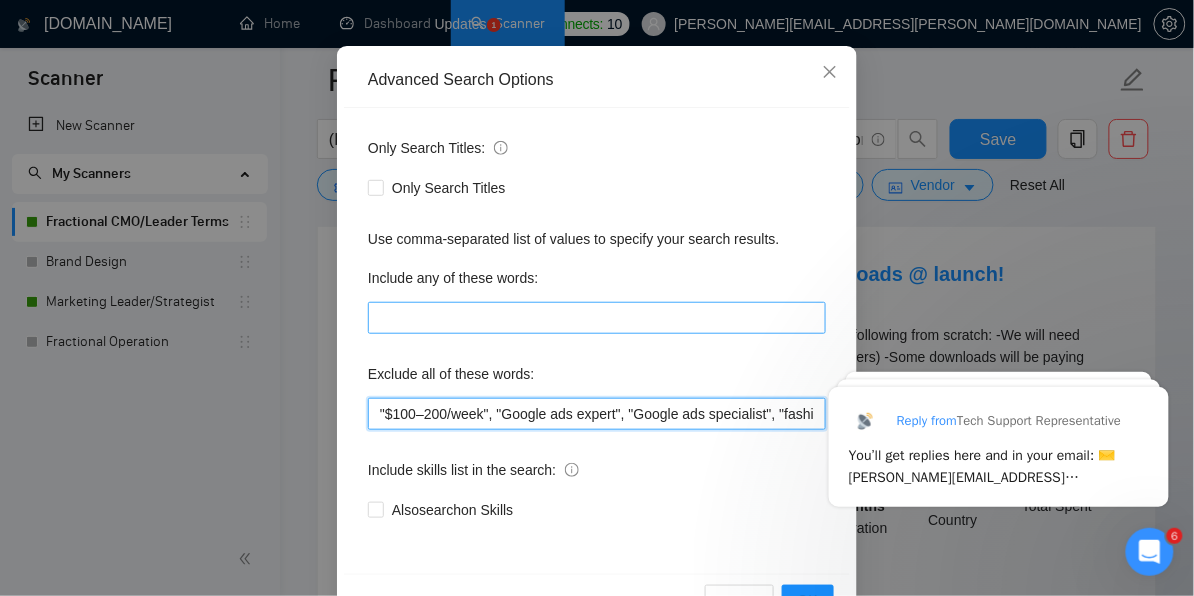 scroll, scrollTop: 235, scrollLeft: 0, axis: vertical 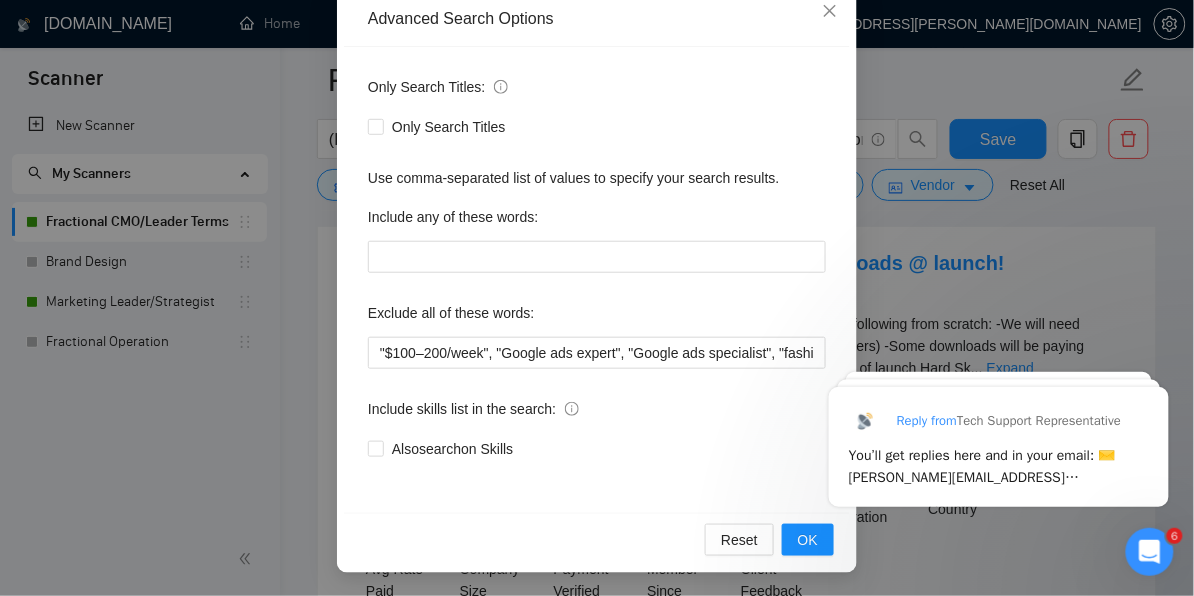 click on "Advanced Search Options Only Search Titles:   Only Search Titles Use comma-separated list of values to specify your search results. Include any of these words: Exclude all of these words: "$100–200/week", "Google ads expert", "Google ads specialist", "fashion/streetwear brands", "application form", "Hubspot Strategist", "performance marketing", "B2B", "Lead Scraper", "Growth Marketing Expert", "NSFW", "Loom", "VA", "Wordpress", "media buyer", "SaaS", "agency" Include skills list in the search:   Also  search  on Skills Reset OK" at bounding box center [597, 298] 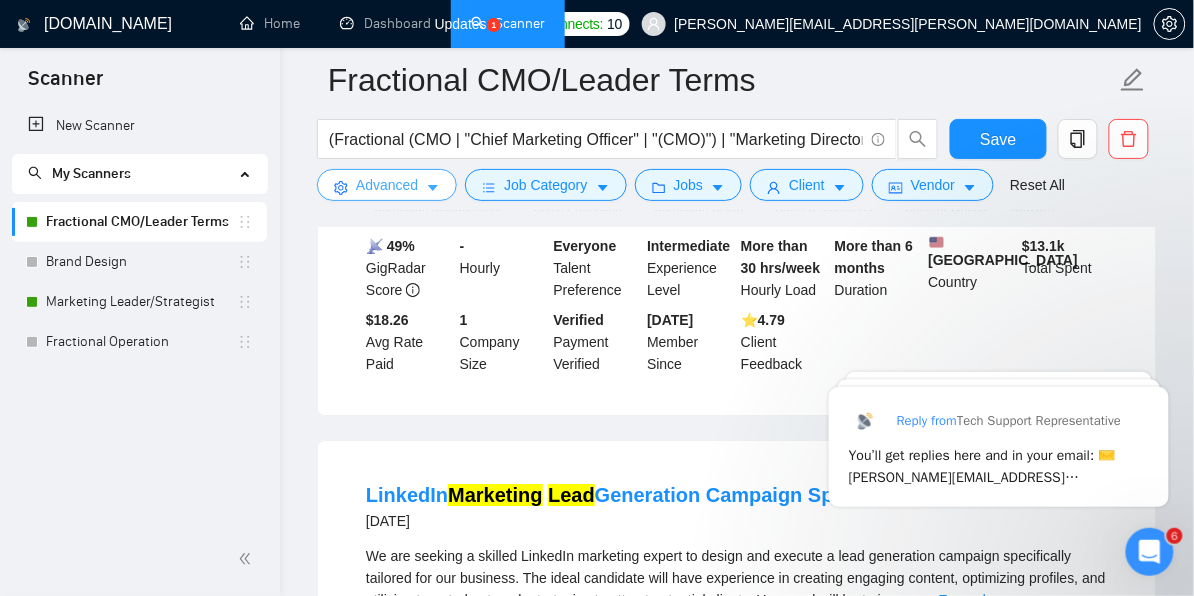 scroll, scrollTop: 1311, scrollLeft: 0, axis: vertical 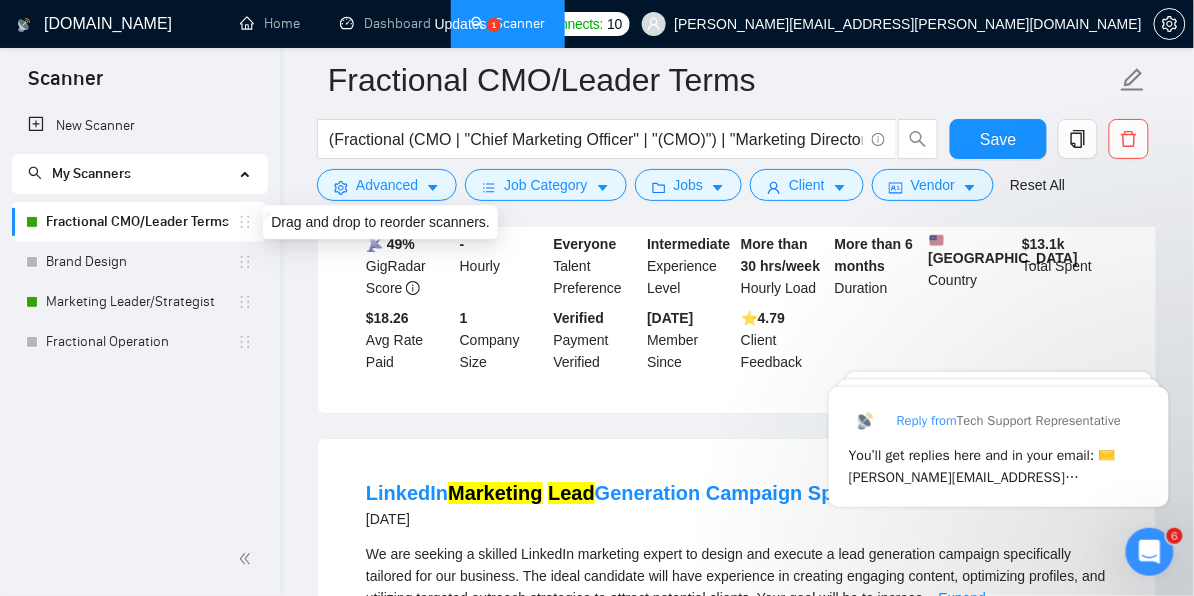 click on "Fractional CMO/Leader Terms" at bounding box center [141, 222] 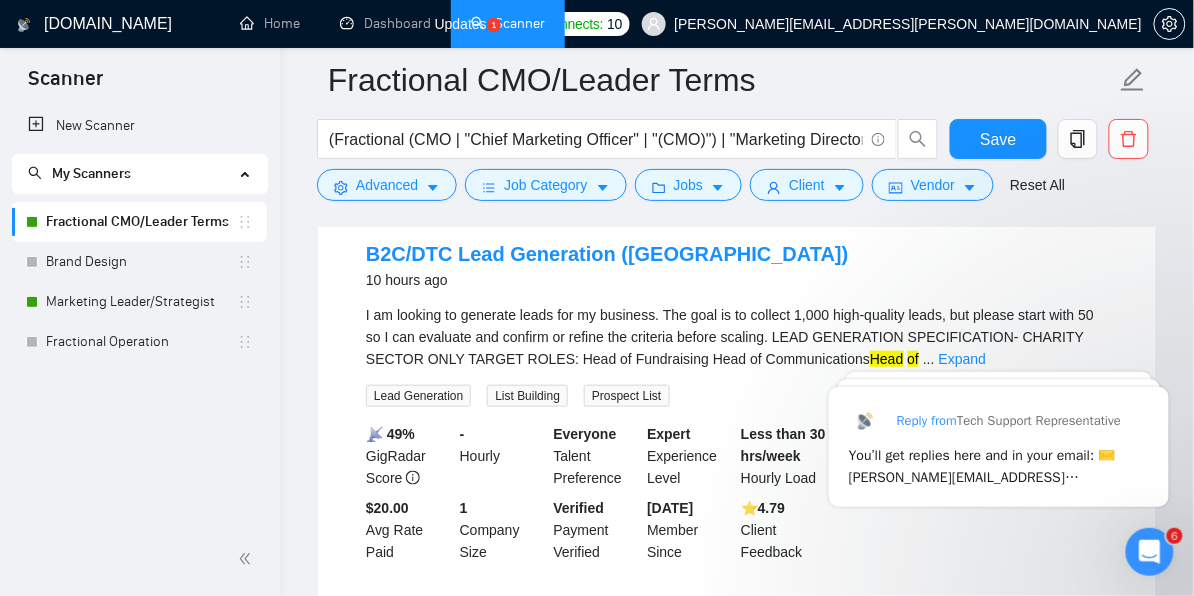 scroll, scrollTop: 0, scrollLeft: 0, axis: both 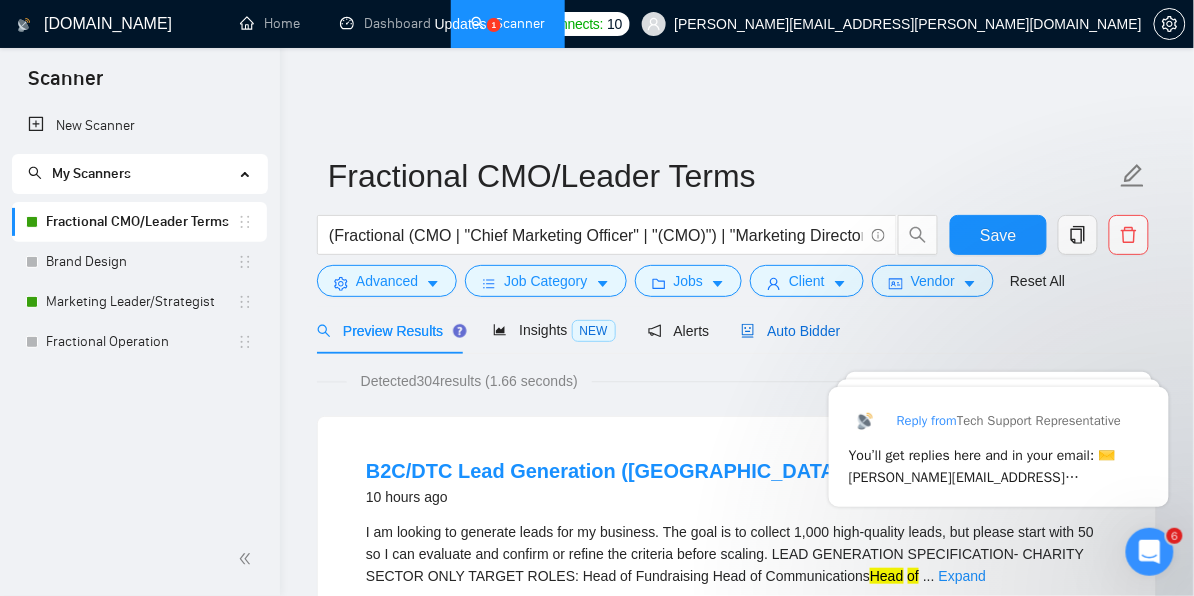 click on "Auto Bidder" at bounding box center [790, 331] 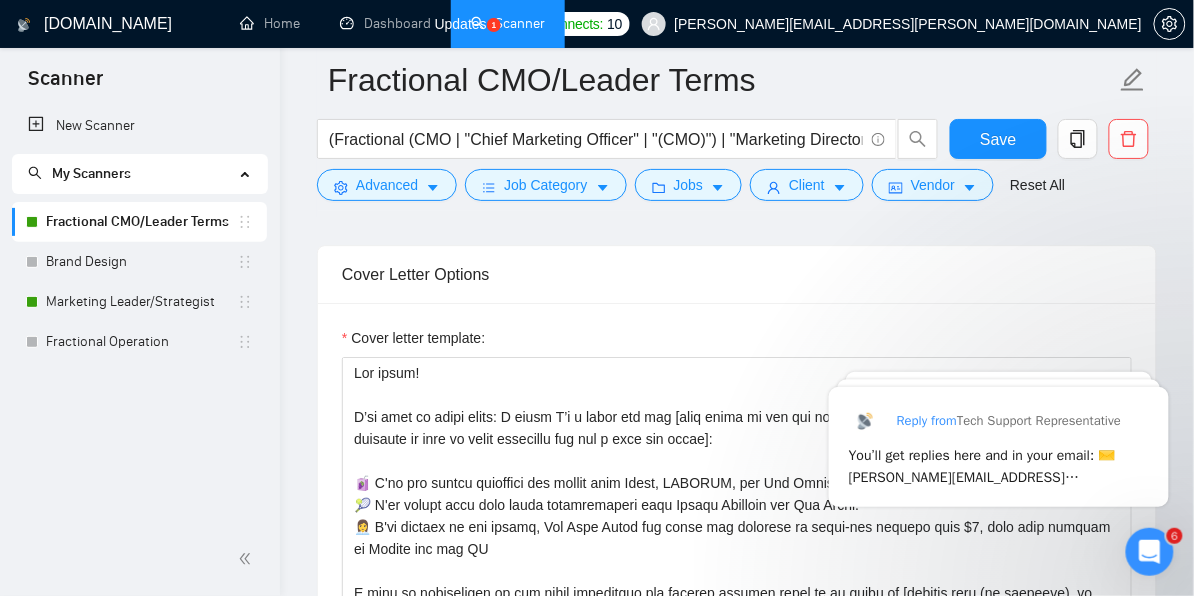 scroll, scrollTop: 1363, scrollLeft: 0, axis: vertical 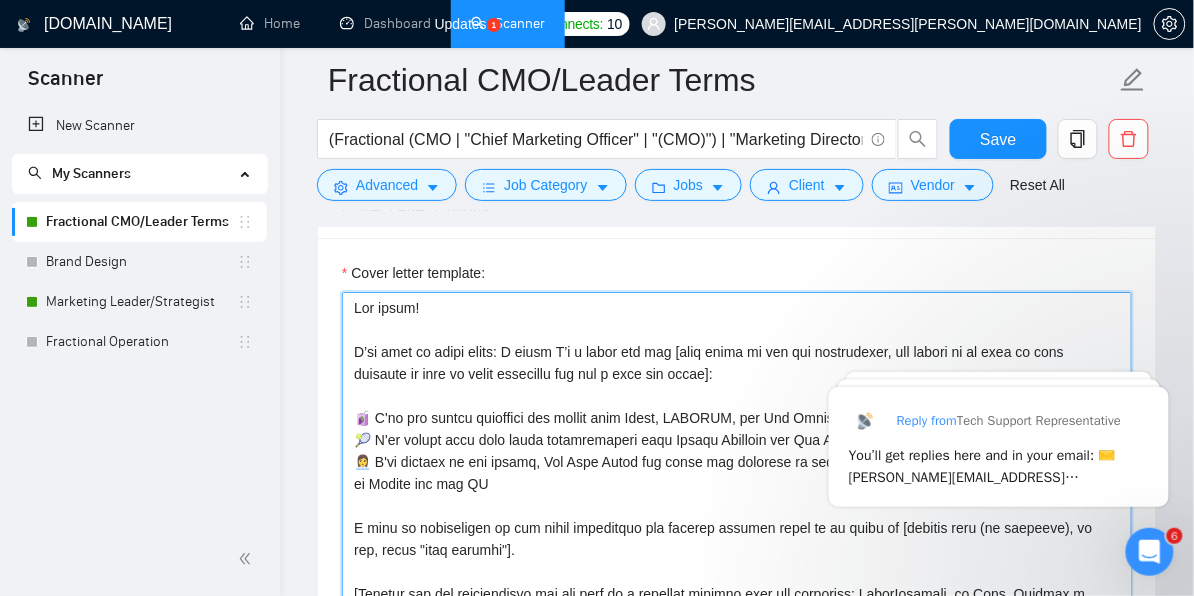 click on "Cover letter template:" at bounding box center [737, 517] 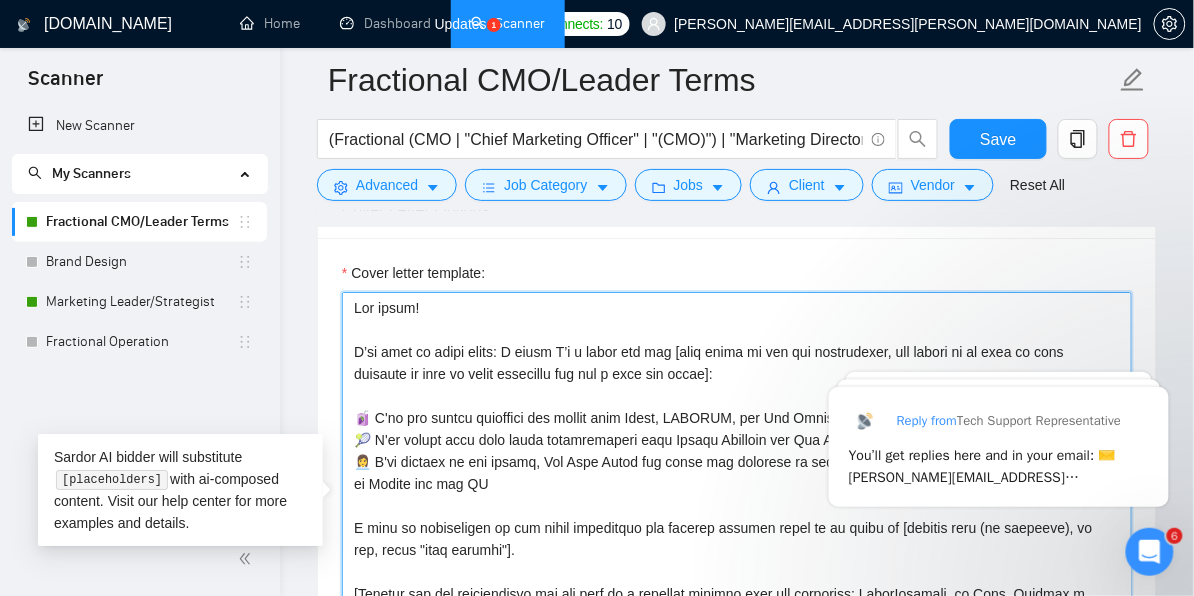 scroll, scrollTop: 374, scrollLeft: 0, axis: vertical 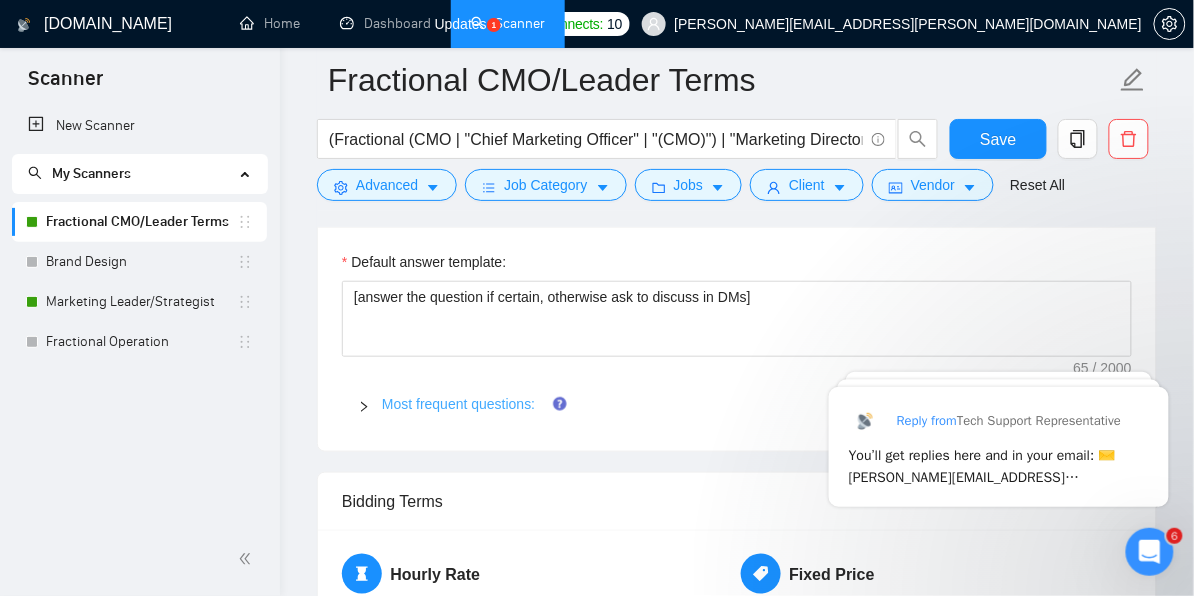 click on "Most frequent questions:" at bounding box center (458, 404) 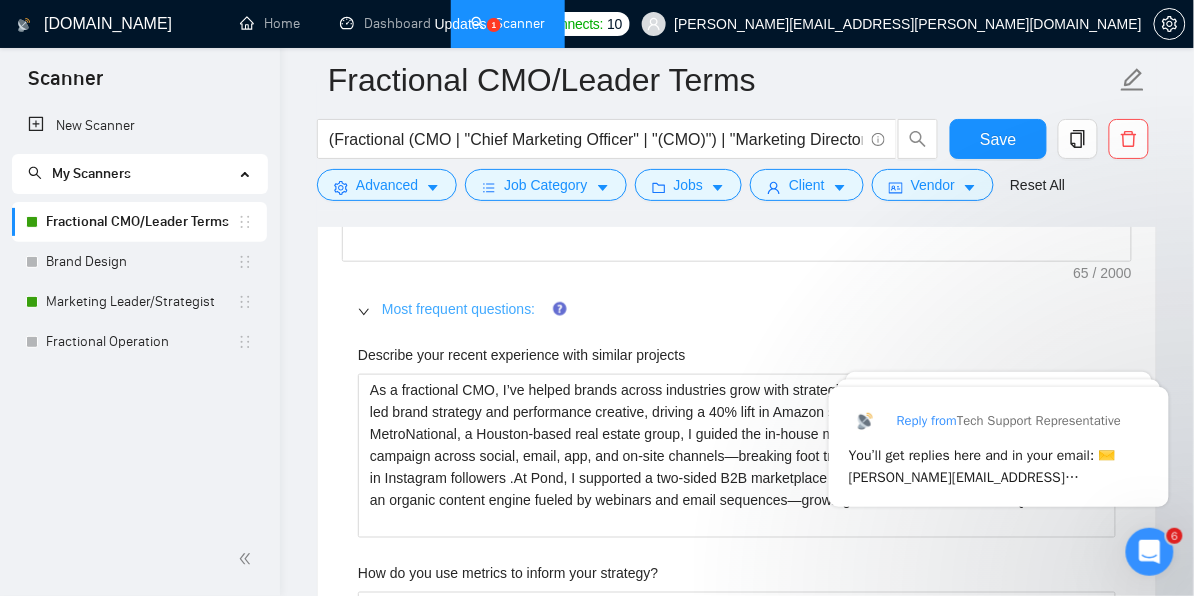 scroll, scrollTop: 2180, scrollLeft: 0, axis: vertical 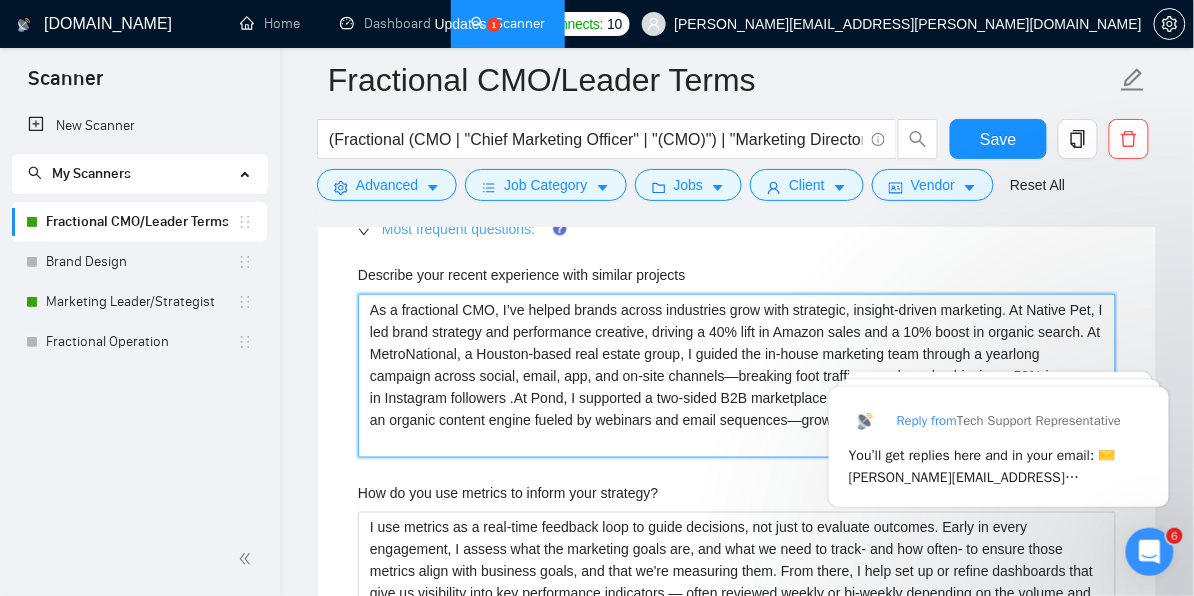 click on "As a fractional CMO, I’ve helped brands across industries grow with strategic, insight-driven marketing. At Native Pet, I led brand strategy and performance creative, driving a 40% lift in Amazon sales and a 10% boost in organic search. At MetroNational, a Houston-based real estate group, I guided the in-house marketing team through a yearlong campaign across social, email, app, and on-site channels—breaking foot traffic records and achieving a 50% increase in Instagram followers .At Pond, I supported a two-sided B2B marketplace for nonprofits and tech providers by building an organic content engine fueled by webinars and email sequences—growing both audience size and MQLs." at bounding box center (737, 376) 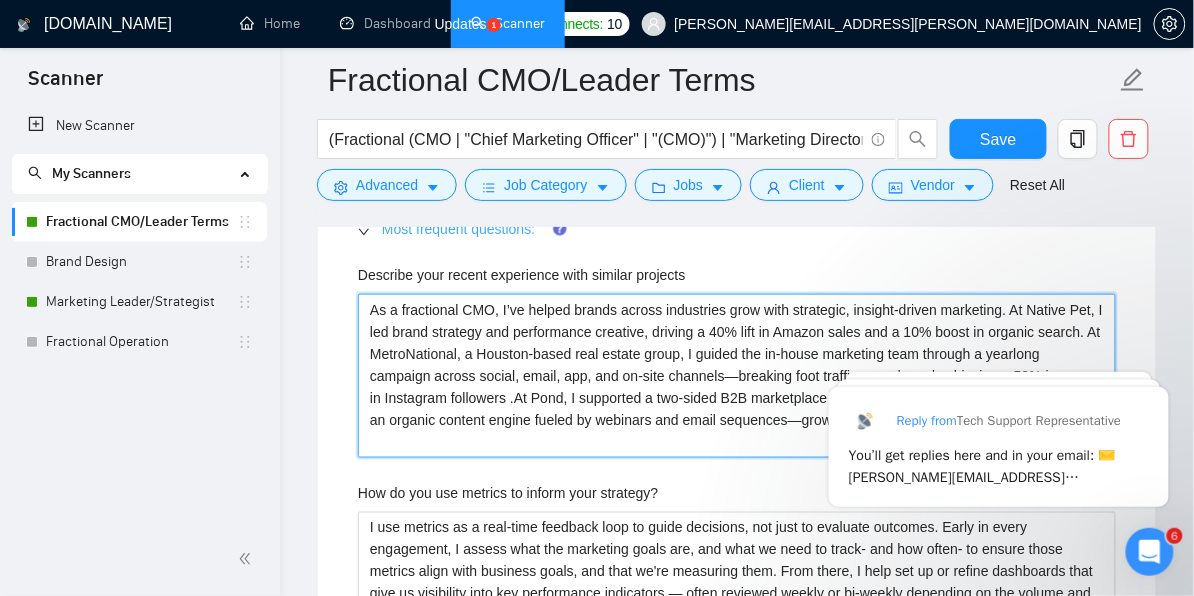 click on "As a fractional CMO, I’ve helped brands across industries grow with strategic, insight-driven marketing. At Native Pet, I led brand strategy and performance creative, driving a 40% lift in Amazon sales and a 10% boost in organic search. At MetroNational, a Houston-based real estate group, I guided the in-house marketing team through a yearlong campaign across social, email, app, and on-site channels—breaking foot traffic records and achieving a 50% increase in Instagram followers .At Pond, I supported a two-sided B2B marketplace for nonprofits and tech providers by building an organic content engine fueled by webinars and email sequences—growing both audience size and MQLs." at bounding box center [737, 376] 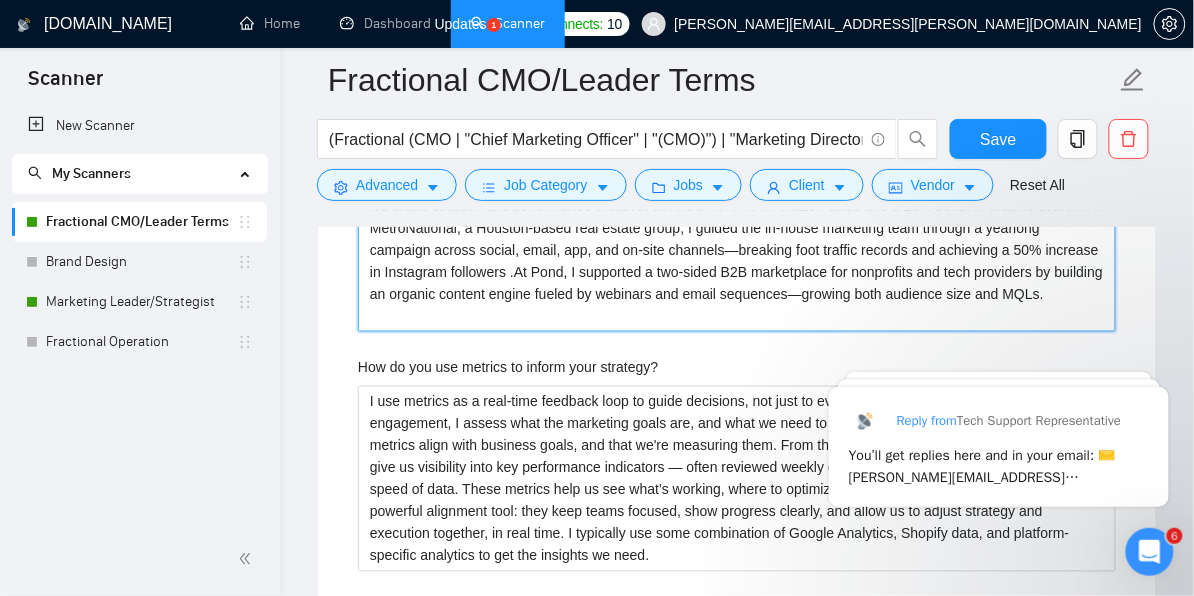 scroll, scrollTop: 2364, scrollLeft: 0, axis: vertical 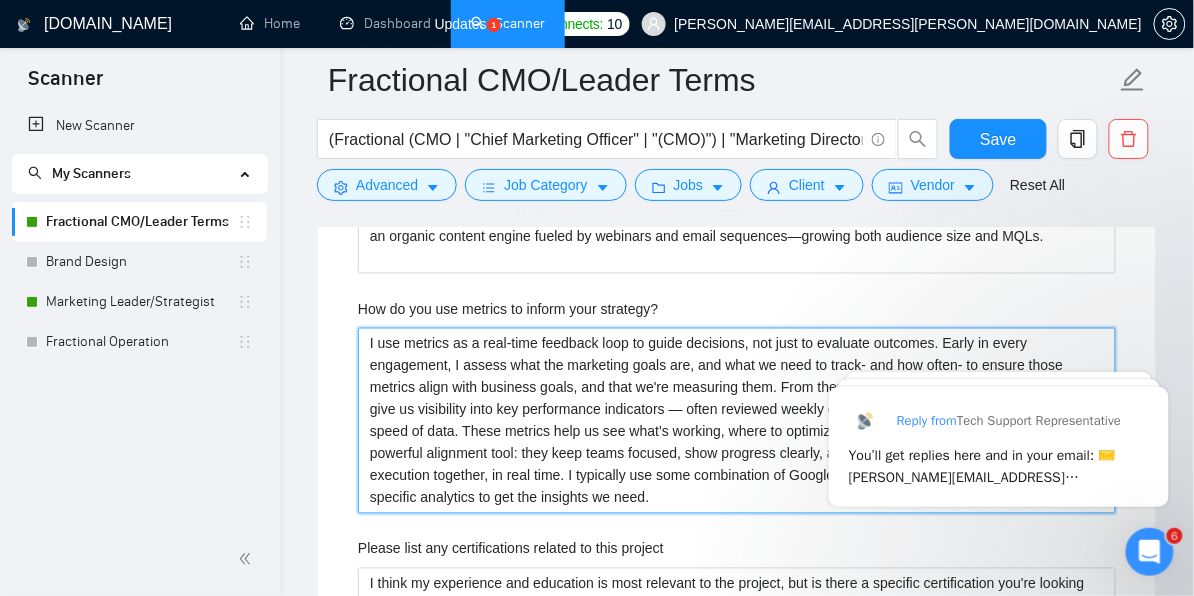 click on "I use metrics as a real-time feedback loop to guide decisions, not just to evaluate outcomes. Early in every engagement, I assess what the marketing goals are, and what we need to track- and how often- to ensure those metrics align with business goals, and that we're measuring them. From there, I help set up or refine dashboards that give us visibility into key performance indicators — often reviewed weekly or bi-weekly depending on the volume and speed of data. These metrics help us see what’s working, where to optimize, and when to pivot. They’re also a powerful alignment tool: they keep teams focused, show progress clearly, and allow us to adjust strategy and execution together, in real time. I typically use some combination of Google Analytics, Shopify data, and platform-specific analytics to get the insights we need." at bounding box center [737, 421] 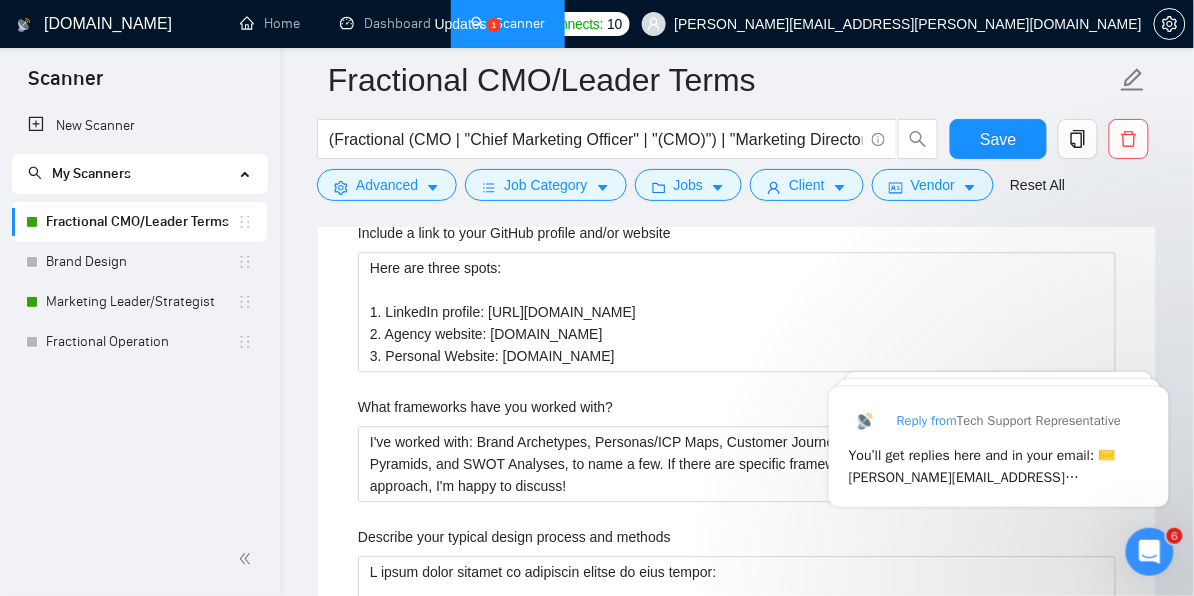 scroll, scrollTop: 2938, scrollLeft: 0, axis: vertical 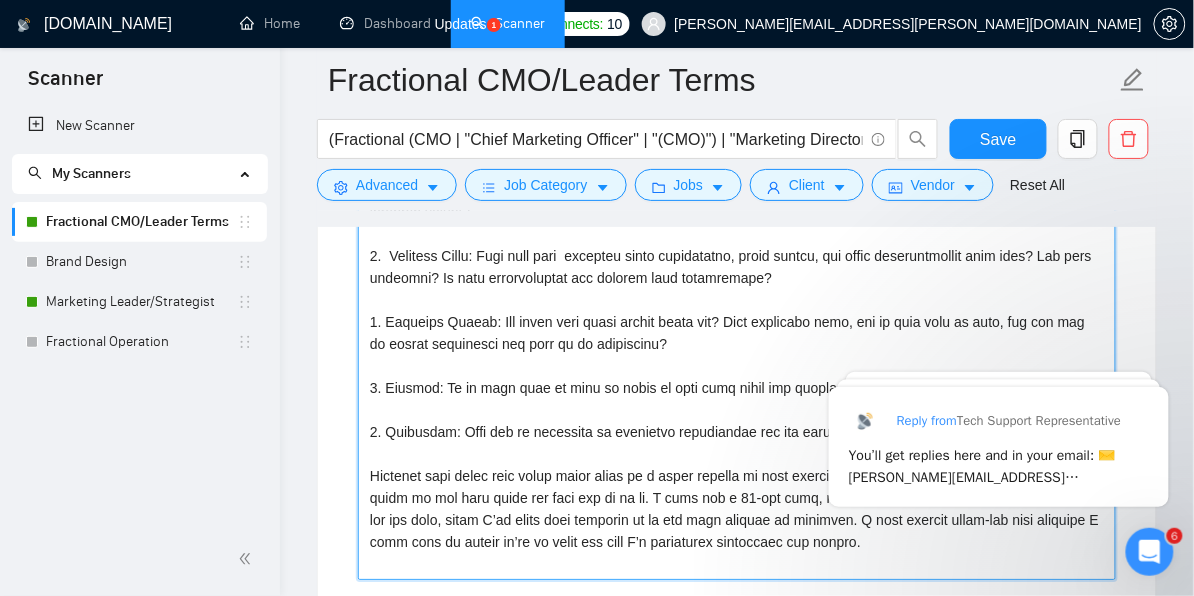 click on "Describe your typical design process and methods" at bounding box center (737, 355) 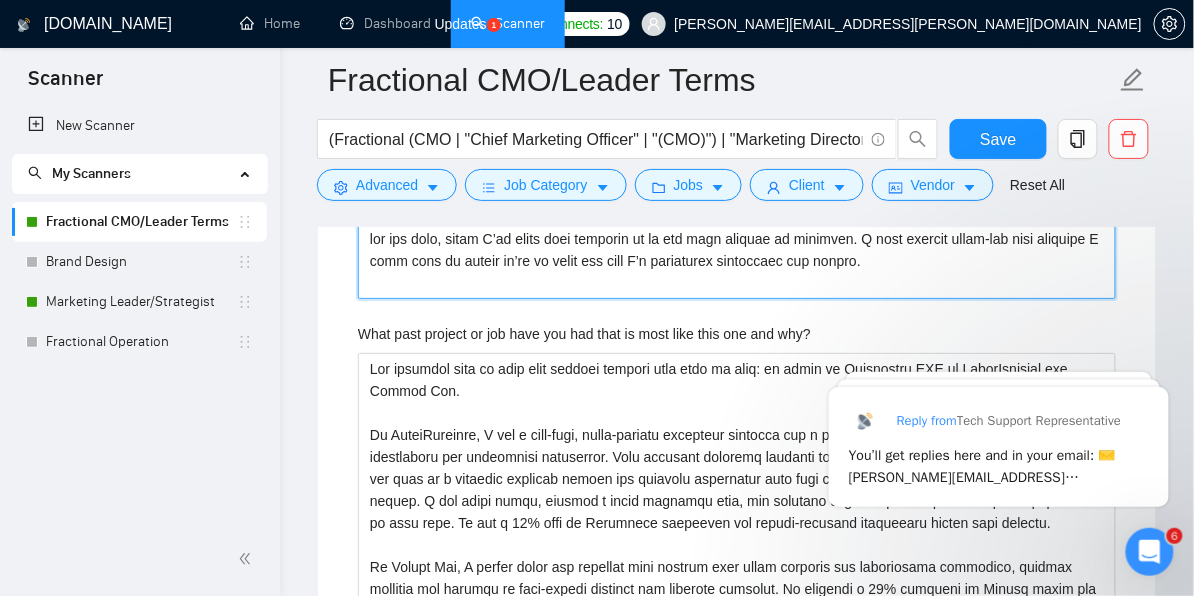 scroll, scrollTop: 3496, scrollLeft: 0, axis: vertical 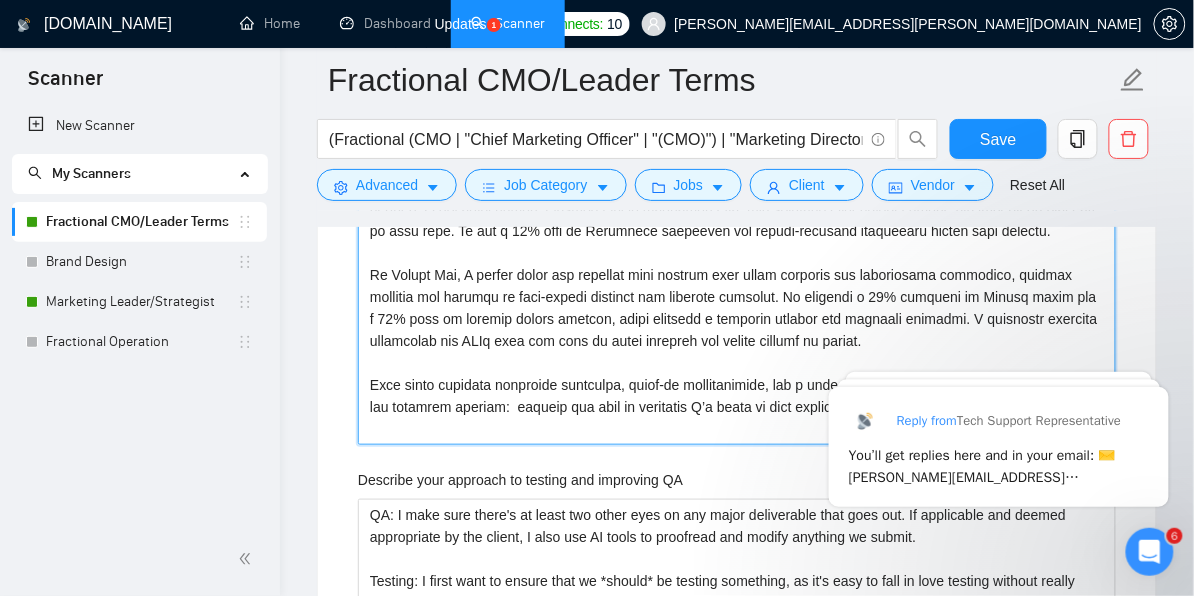 click on "What past project or job have you had that is most like this one and why?" at bounding box center (737, 253) 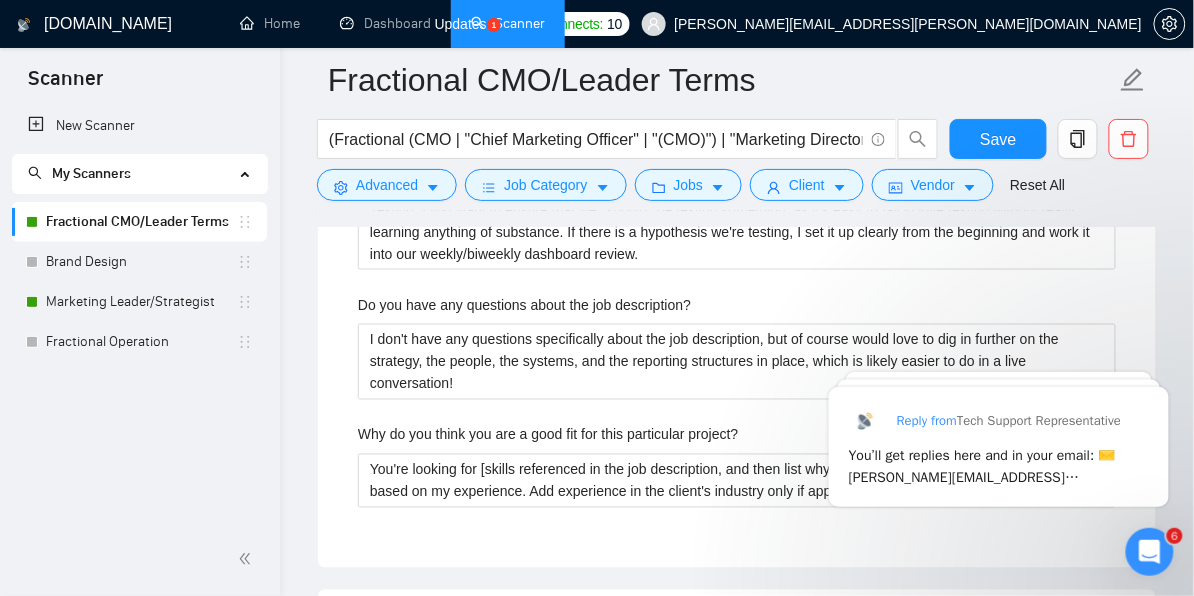 scroll, scrollTop: 3969, scrollLeft: 0, axis: vertical 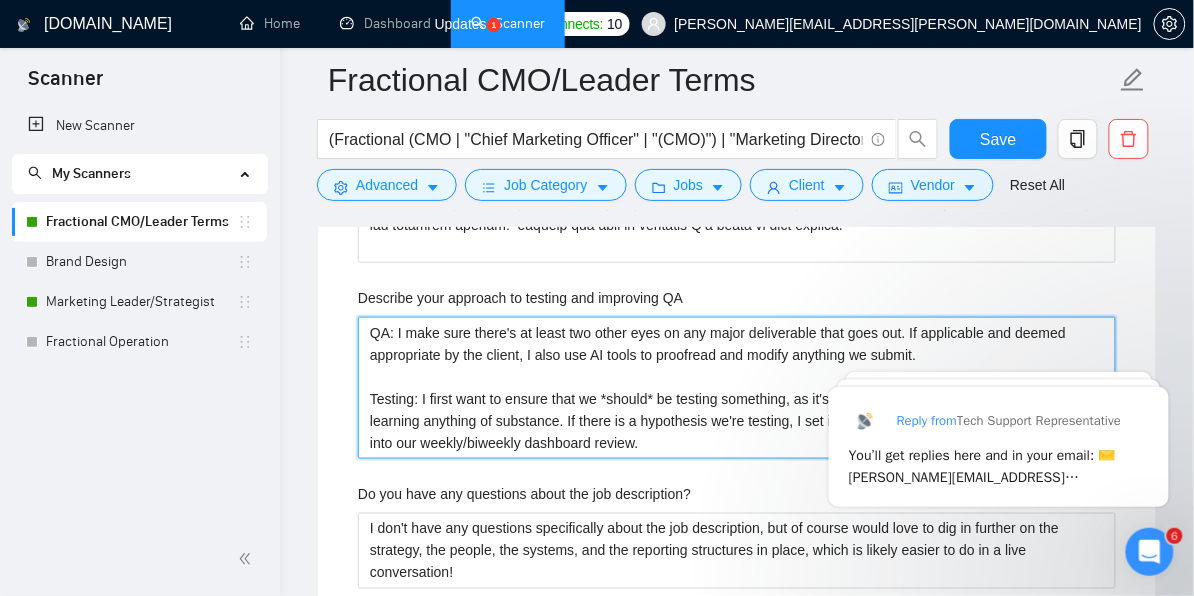click on "QA: I make sure there's at least two other eyes on any major deliverable that goes out. If applicable and deemed appropriate by the client, I also use AI tools to proofread and modify anything we submit.
Testing: I first want to ensure that we *should* be testing something, as it's easy to fall in love testing without really learning anything of substance. If there is a hypothesis we're testing, I set it up clearly from the beginning and work it into our weekly/biweekly dashboard review." at bounding box center [737, 388] 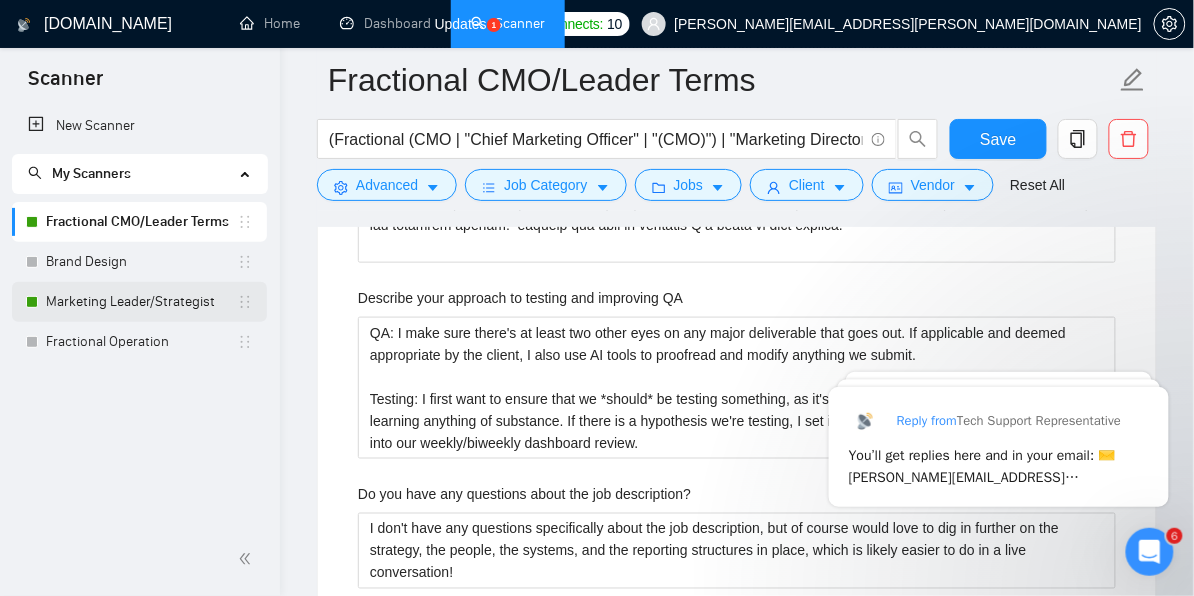 click on "Marketing Leader/Strategist" at bounding box center [141, 302] 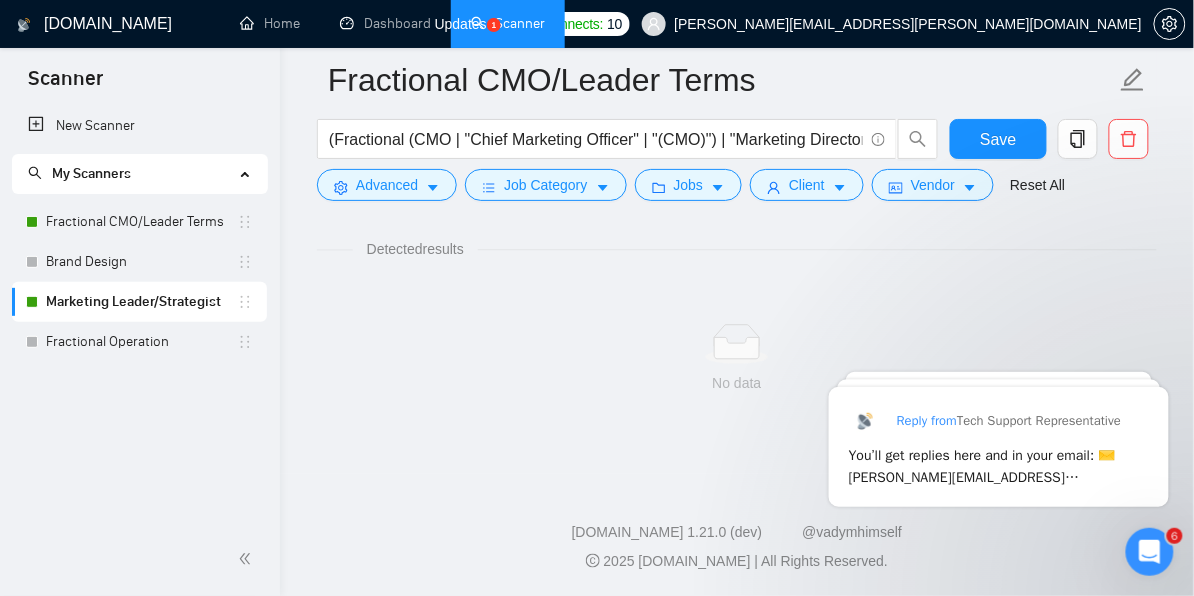 scroll, scrollTop: 1321, scrollLeft: 0, axis: vertical 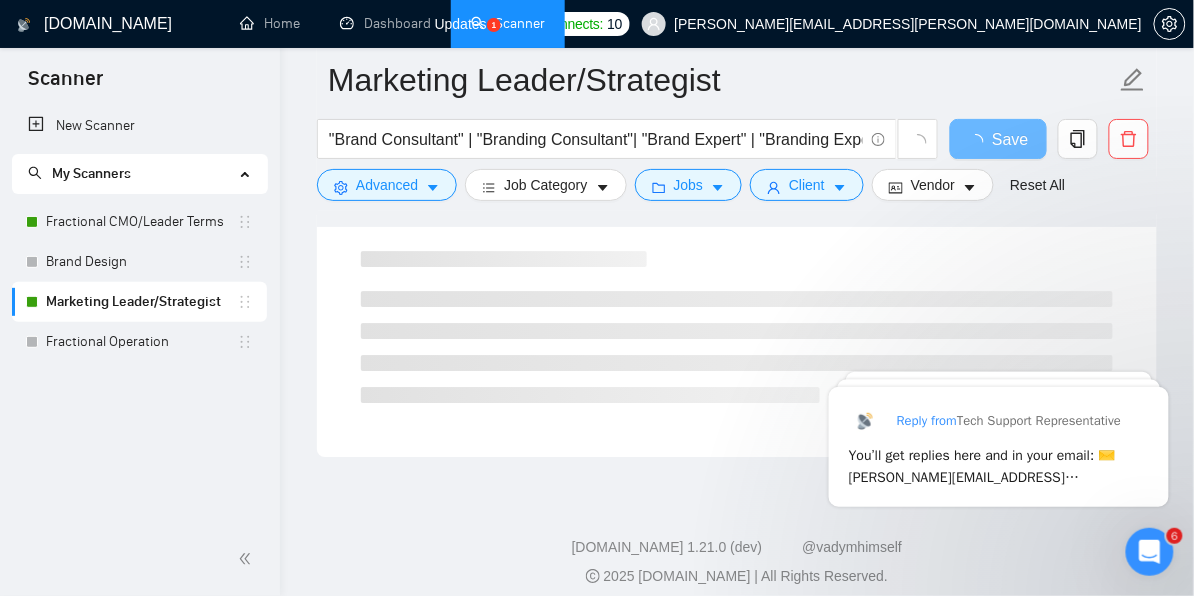 click at bounding box center (1149, 551) 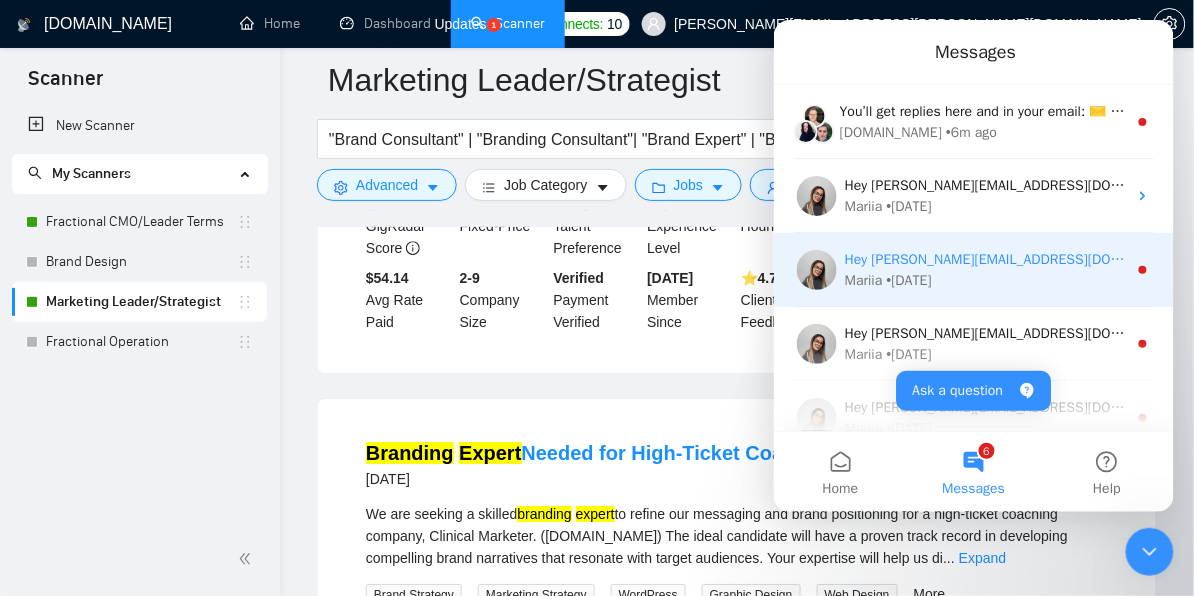 scroll, scrollTop: 3969, scrollLeft: 0, axis: vertical 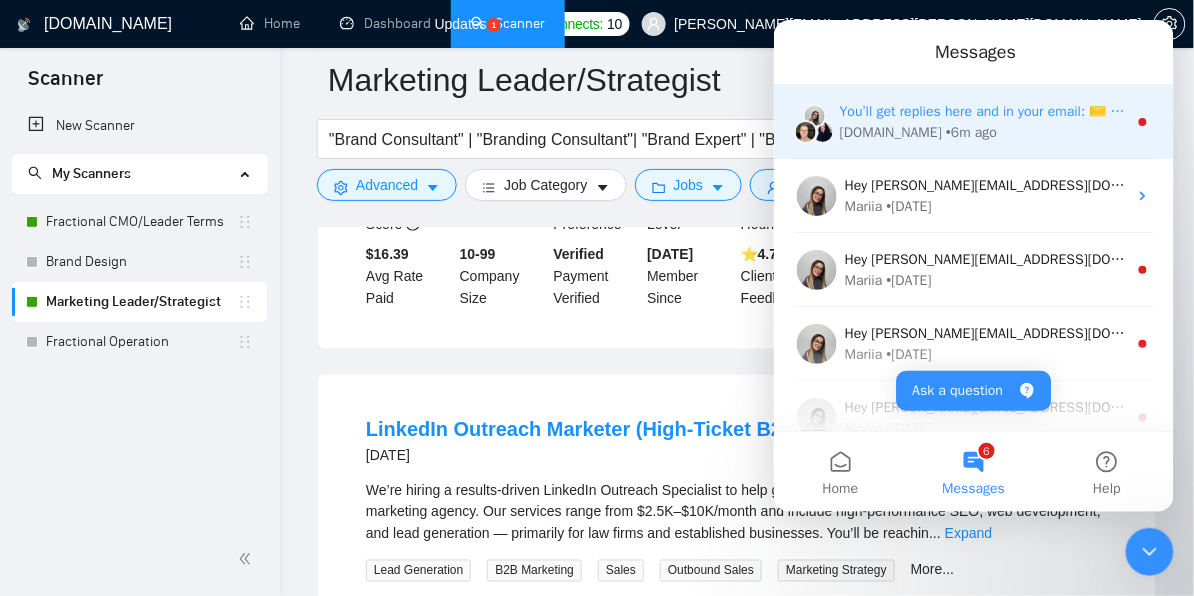 click on "You’ll get replies here and in your email: ✉️ [PERSON_NAME][EMAIL_ADDRESS][DOMAIN_NAME] Our usual reply time 🕒 under 1 minute [DOMAIN_NAME] •  6m ago" at bounding box center [973, 121] 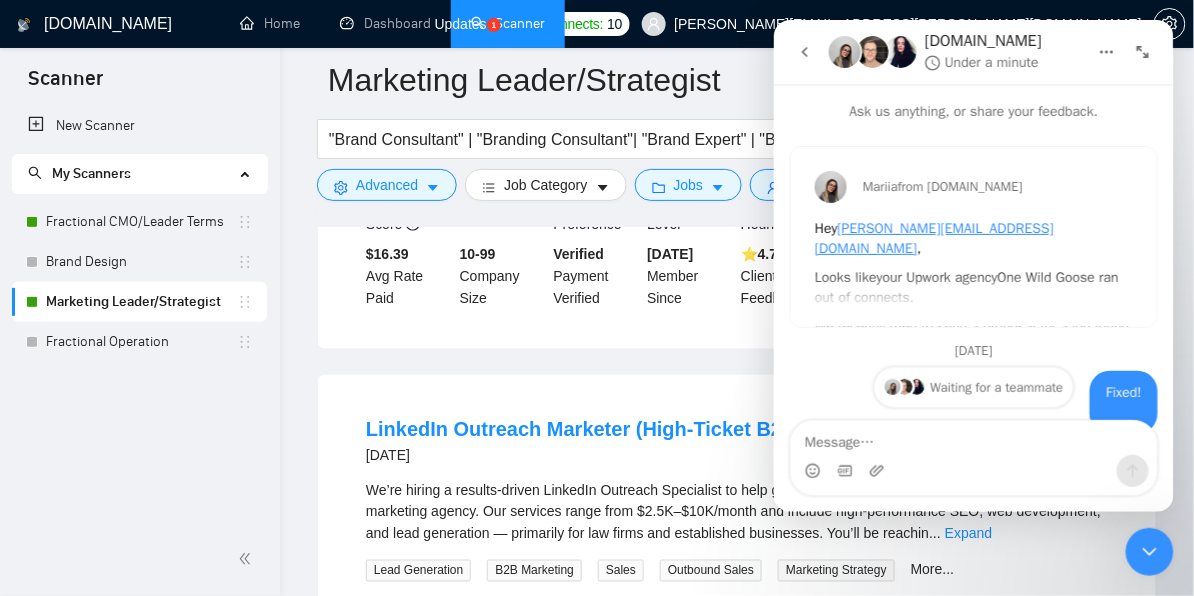 scroll, scrollTop: 0, scrollLeft: 0, axis: both 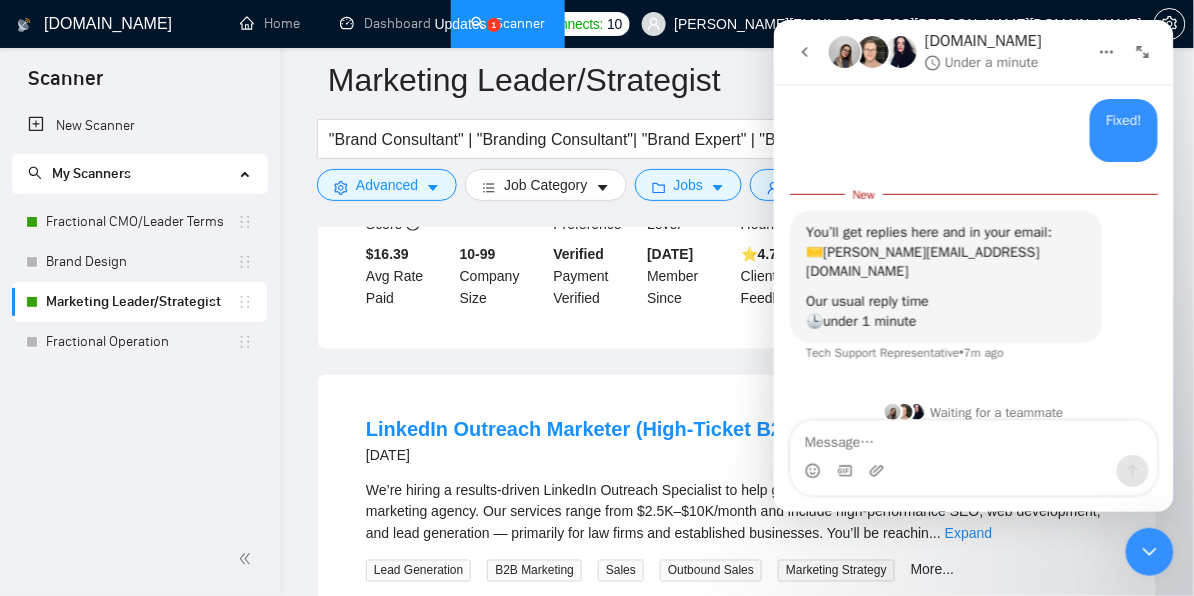 click at bounding box center (804, 51) 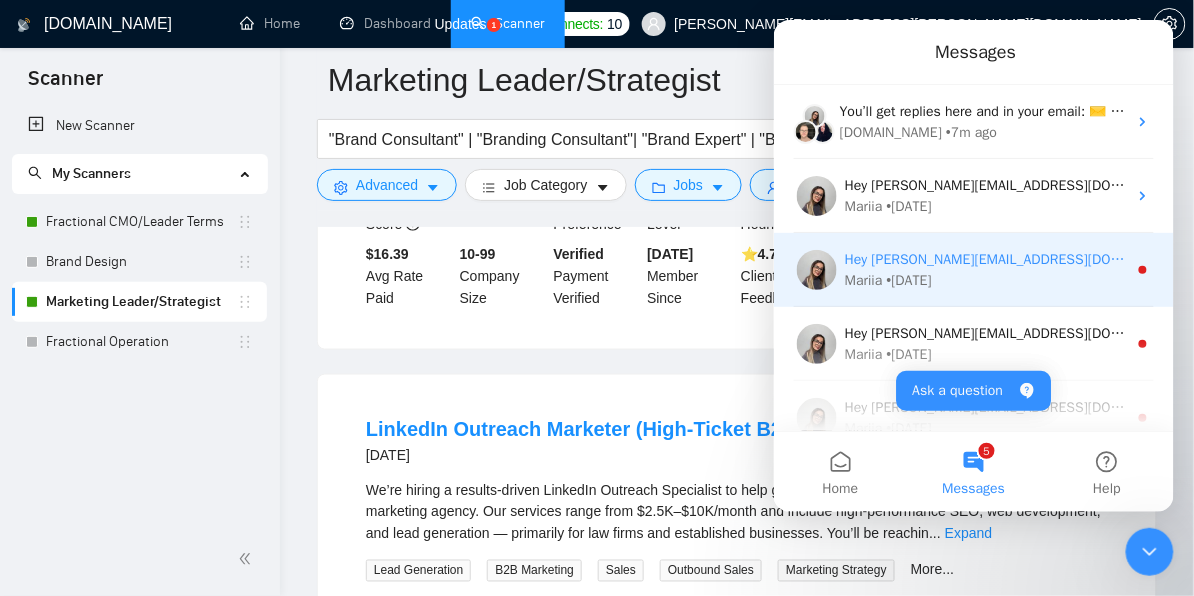 click on "Hey [PERSON_NAME][EMAIL_ADDRESS][DOMAIN_NAME], Looks like your Upwork agency One Wild Goose ran out of connects. We recently tried to send a proposal for a job found by Fractional CMO/Leader Terms, but we could not because the number of connects was insufficient. If you don't top up your connects soon, all your Auto Bidders will be disabled, and you will have to reactivate it again. Please consider enabling the Auto Top-Up Feature to avoid this happening in the future. Mariia •  [DATE]" at bounding box center [973, 269] 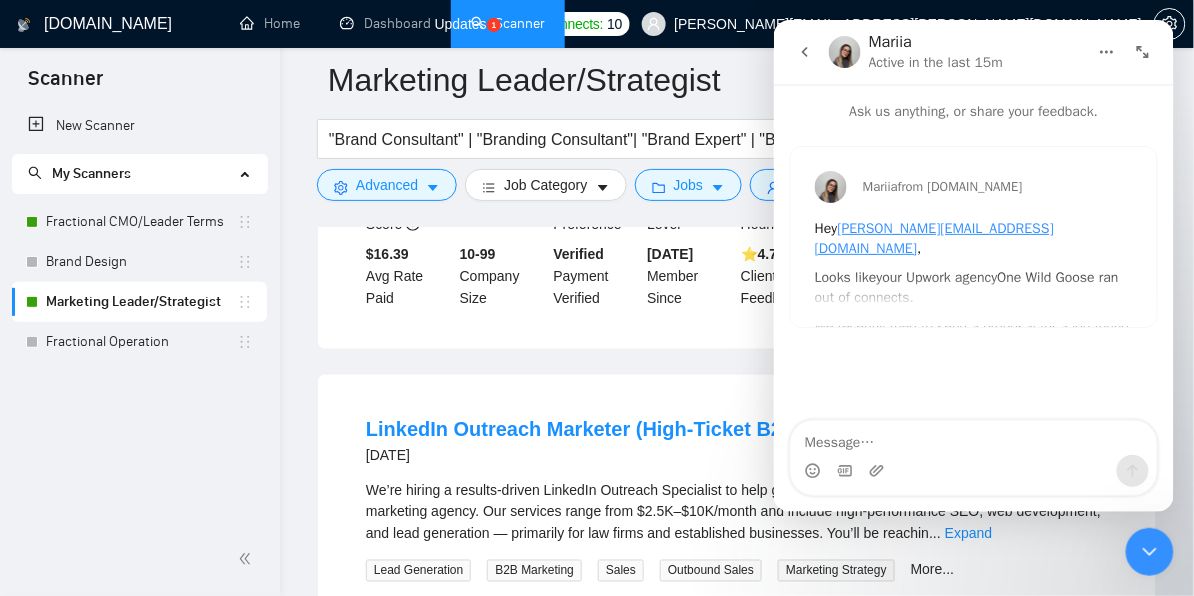 click 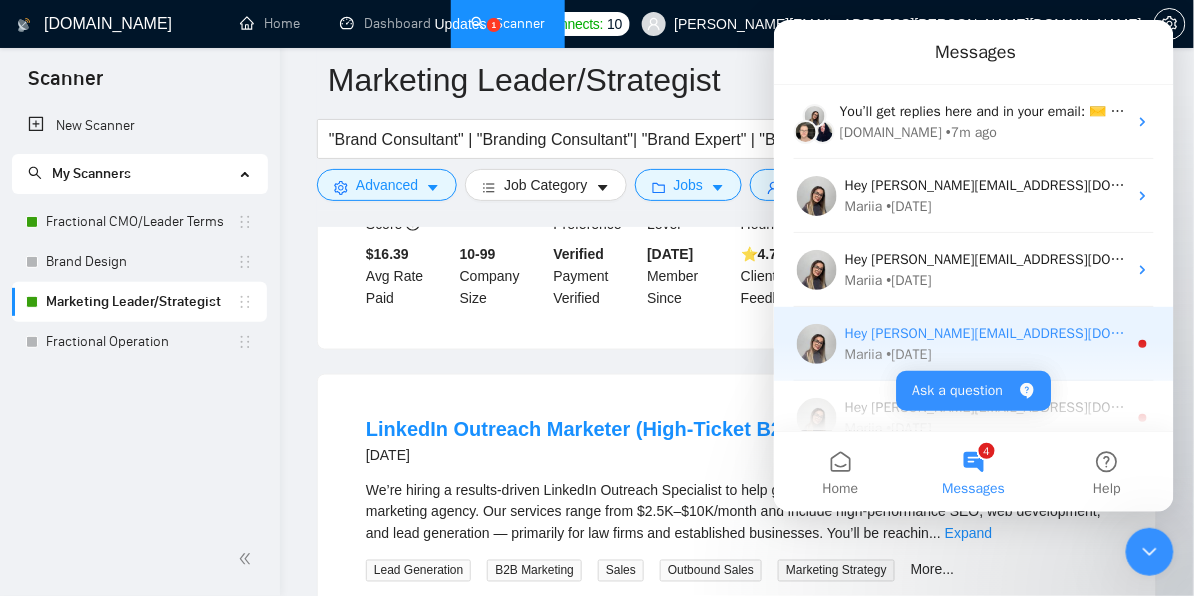click on "Hey [PERSON_NAME][EMAIL_ADDRESS][DOMAIN_NAME], Looks like your Upwork agency One Wild Goose ran out of connects. We recently tried to send a proposal for a job found by Fractional CMO/Leader Terms, but we could not because the number of connects was insufficient. If you don't top up your connects soon, all your Auto Bidders will be disabled, and you will have to reactivate it again. Please consider enabling the Auto Top-Up Feature to avoid this happening in the future. Mariia •  [DATE]" at bounding box center [973, 343] 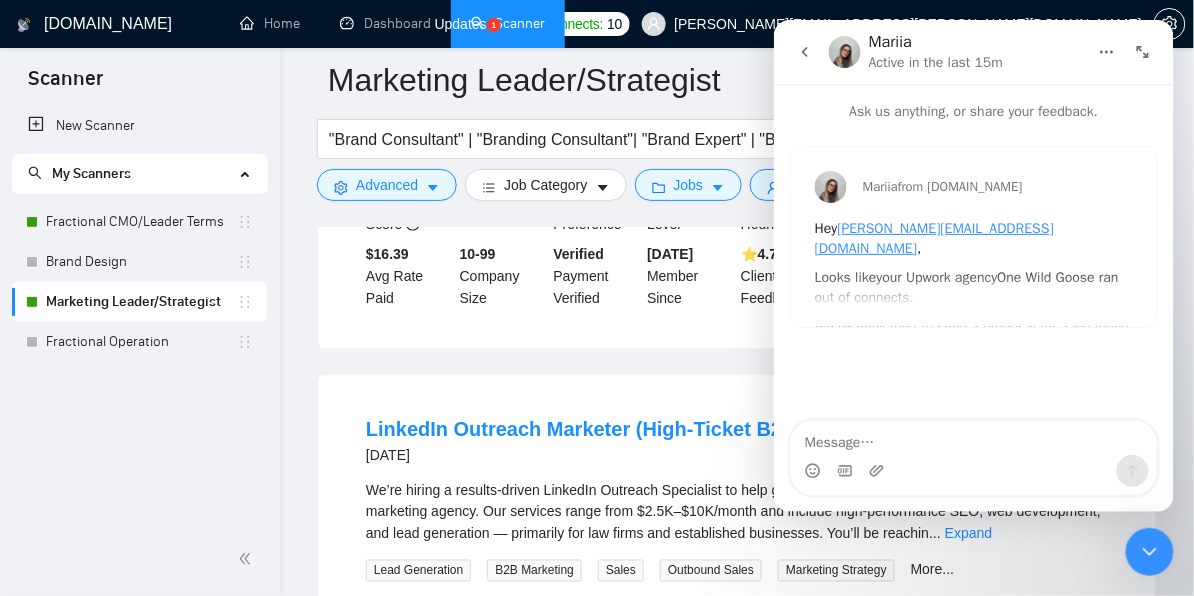 click 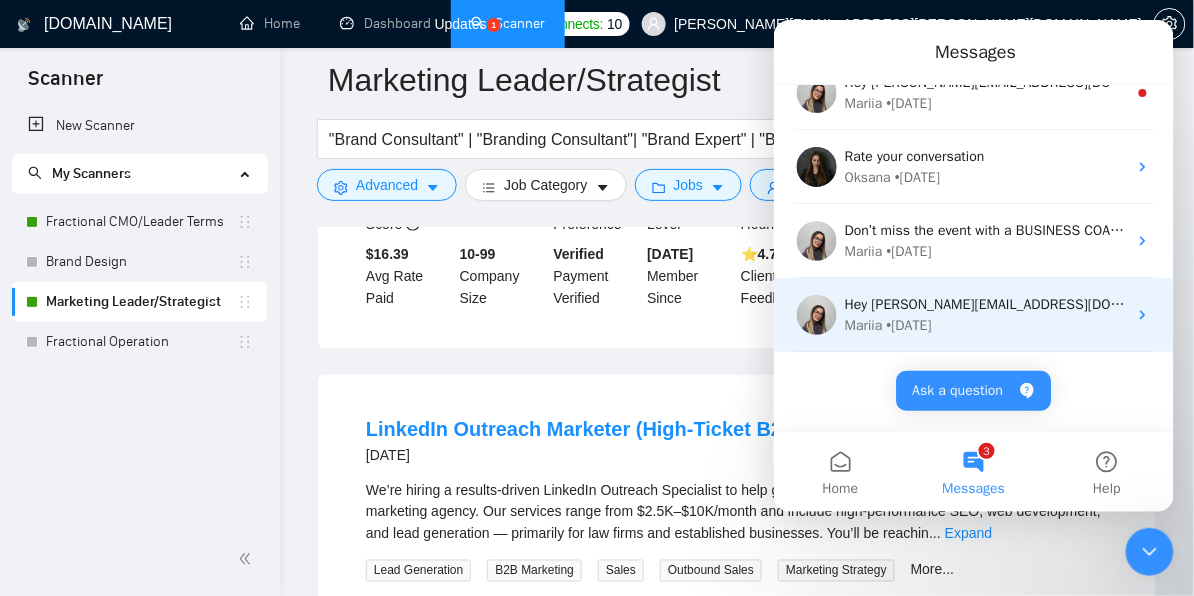 scroll, scrollTop: 402, scrollLeft: 0, axis: vertical 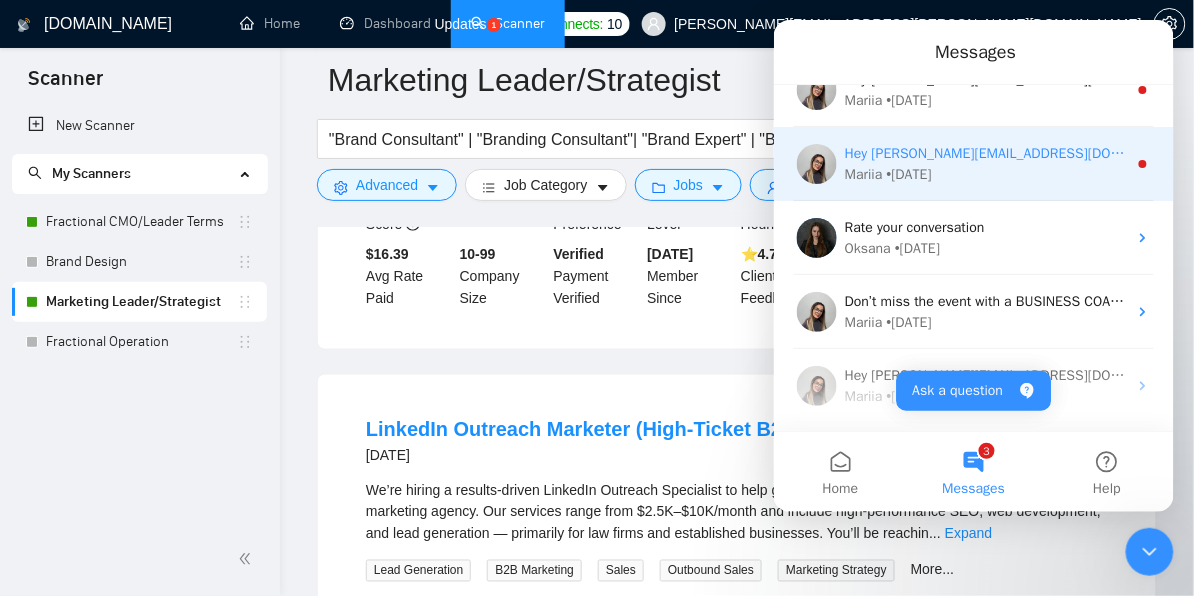 click on "Hey [PERSON_NAME][EMAIL_ADDRESS][DOMAIN_NAME], Looks like your Upwork agency One Wild Goose ran out of connects. We recently tried to send a proposal for a job found by Marketing Leader/Strategist, but we could not because the number of connects was insufficient. If you don't top up your connects soon, all your Auto Bidders will be disabled, and you will have to reactivate it again. Please consider enabling the Auto Top-Up Feature to avoid this happening in the future." at bounding box center (2324, 152) 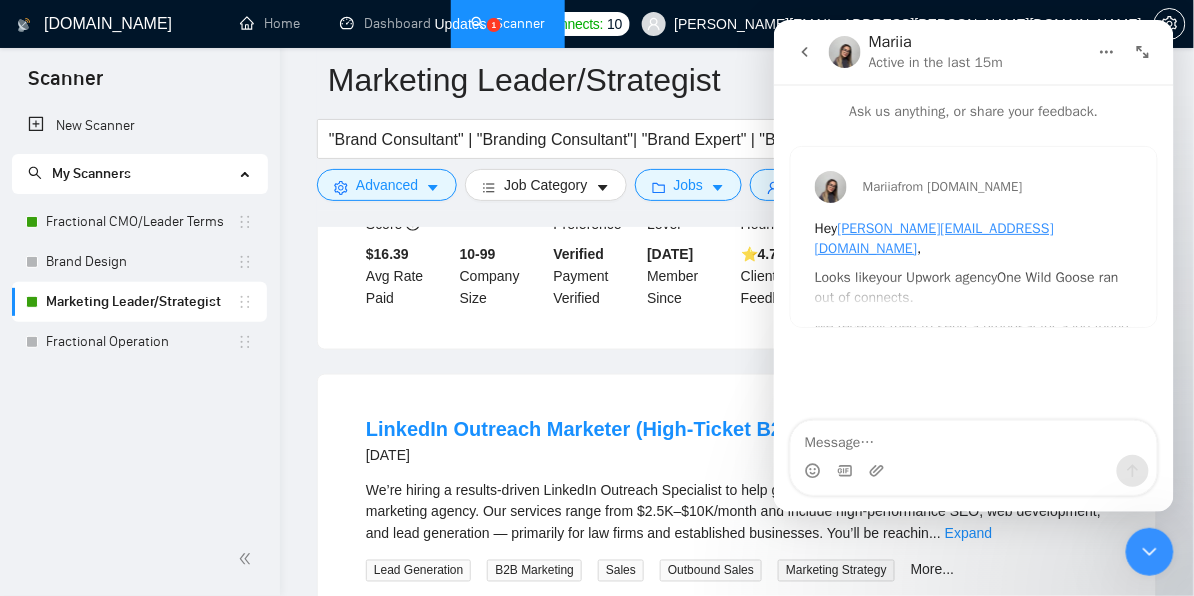 click 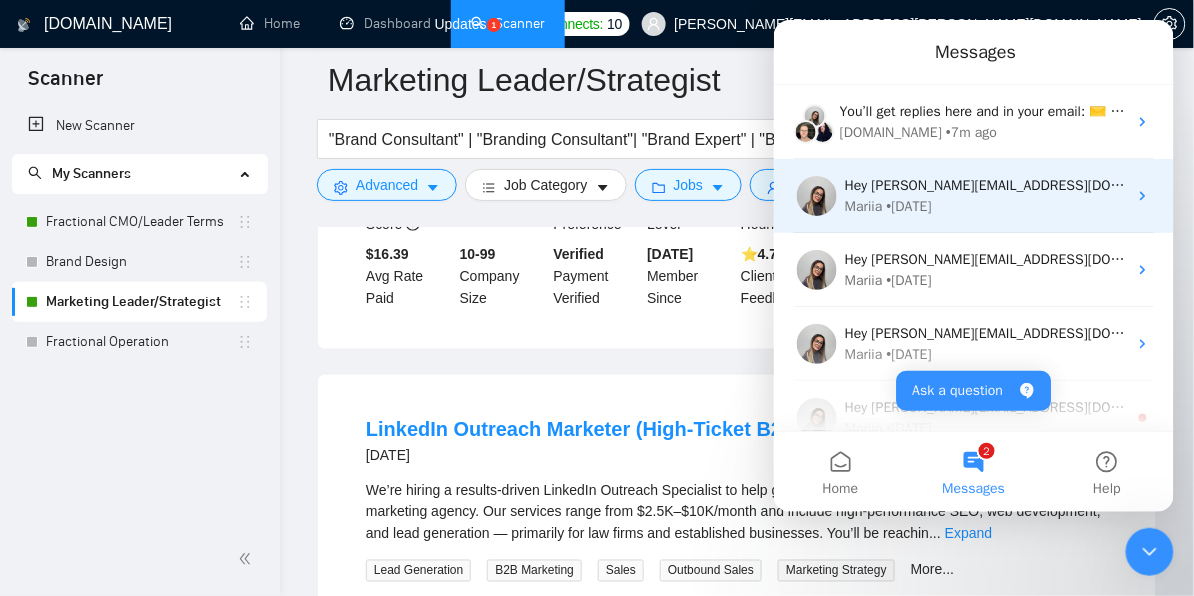 click on "Hey [PERSON_NAME][EMAIL_ADDRESS][DOMAIN_NAME], Looks like your Upwork agency One Wild Goose ran out of connects. We recently tried to send a proposal for a job found by Marketing Leader/Strategist, but we could not because the number of connects was insufficient. If you don't top up your connects soon, all your Auto Bidders will be disabled, and you will have to reactivate it again. Please consider enabling the Auto Top-Up Feature to avoid this happening in the future." at bounding box center (2324, 184) 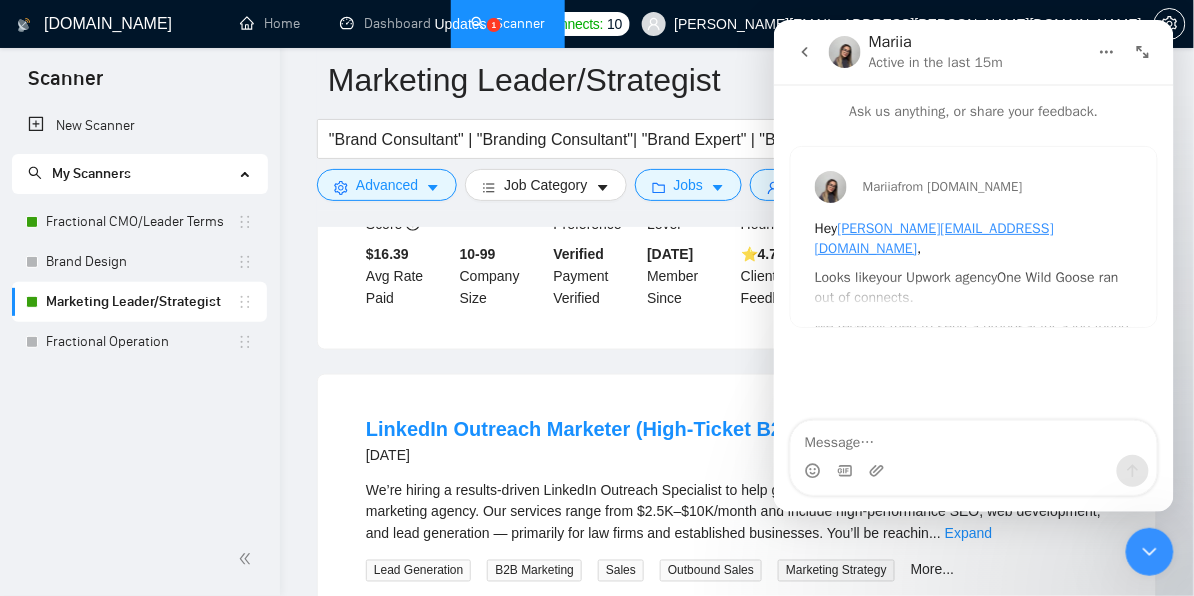 click 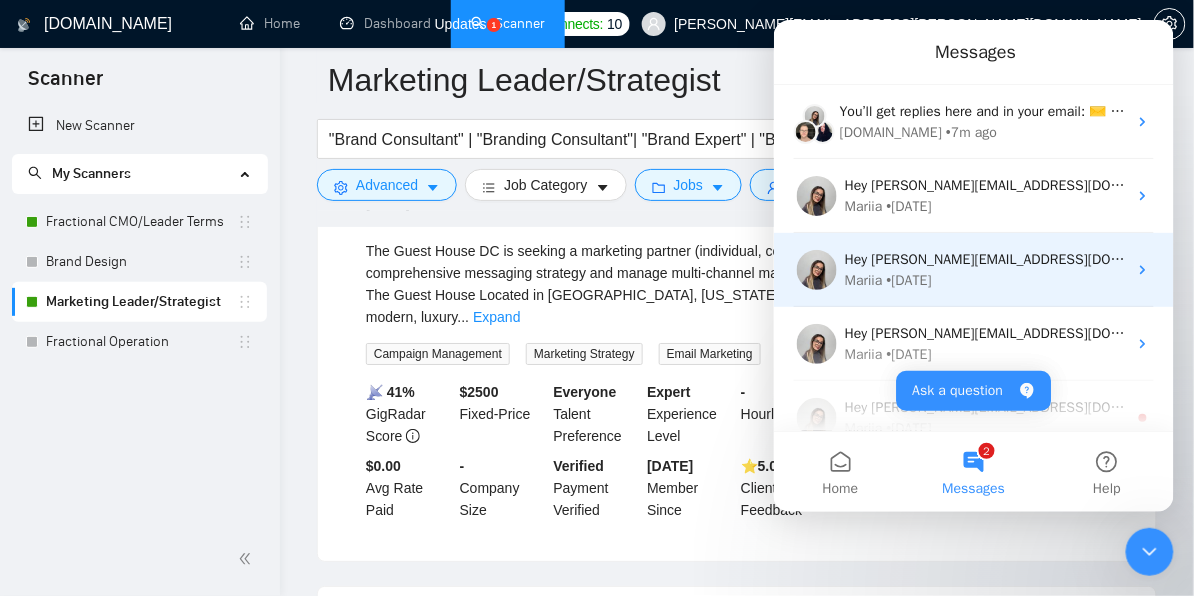 scroll, scrollTop: 3278, scrollLeft: 0, axis: vertical 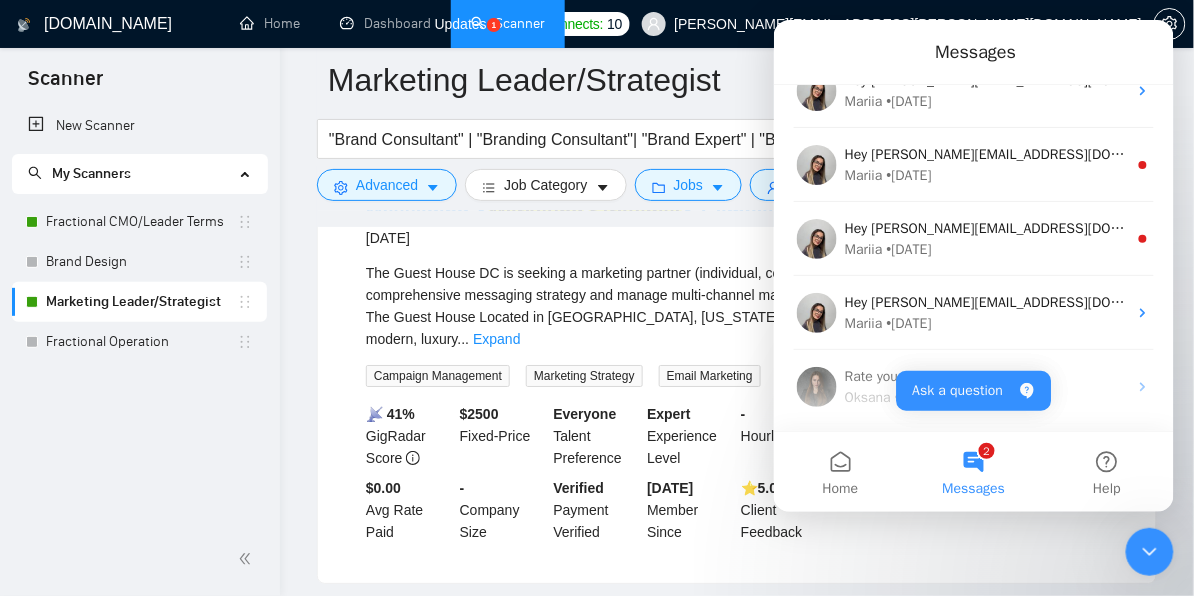 click on "Hey [PERSON_NAME][EMAIL_ADDRESS][DOMAIN_NAME], Looks like your Upwork agency One Wild Goose ran out of connects. We recently tried to send a proposal for a job found by Fractional CMO/Leader Terms, but we could not because the number of connects was insufficient. If you don't top up your connects soon, all your Auto Bidders will be disabled, and you will have to reactivate it again. Please consider enabling the Auto Top-Up Feature to avoid this happening in the future. Mariia •  [DATE]" at bounding box center (973, 238) 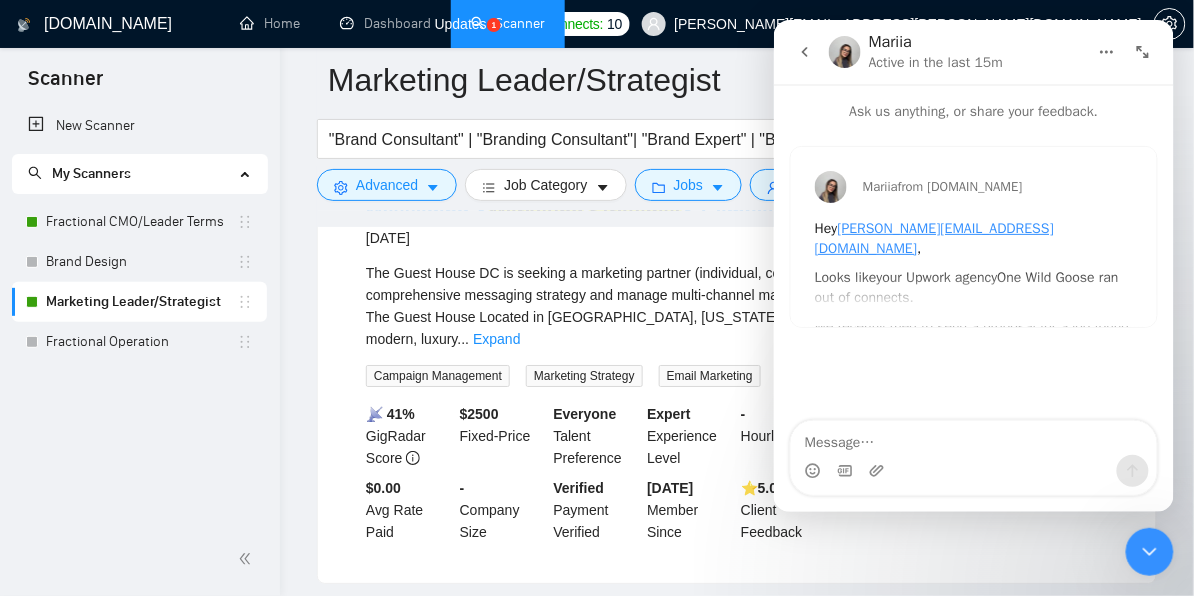 click 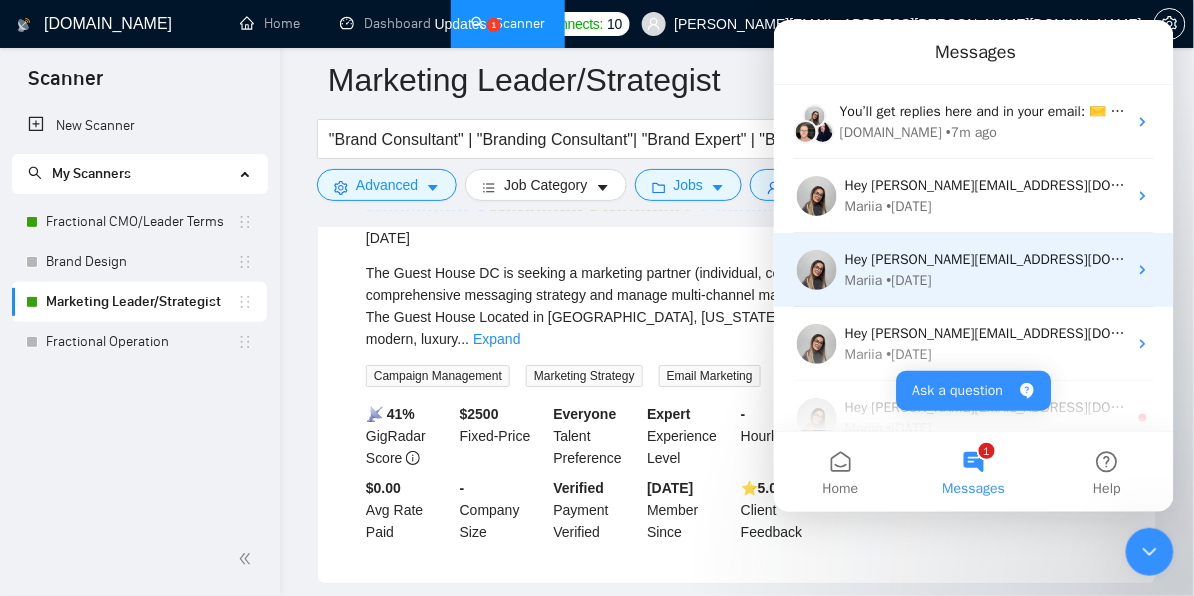 click on "Hey [PERSON_NAME][EMAIL_ADDRESS][DOMAIN_NAME], Looks like your Upwork agency One Wild Goose ran out of connects. We recently tried to send a proposal for a job found by Fractional CMO/Leader Terms, but we could not because the number of connects was insufficient. If you don't top up your connects soon, all your Auto Bidders will be disabled, and you will have to reactivate it again. Please consider enabling the Auto Top-Up Feature to avoid this happening in the future." at bounding box center (2329, 258) 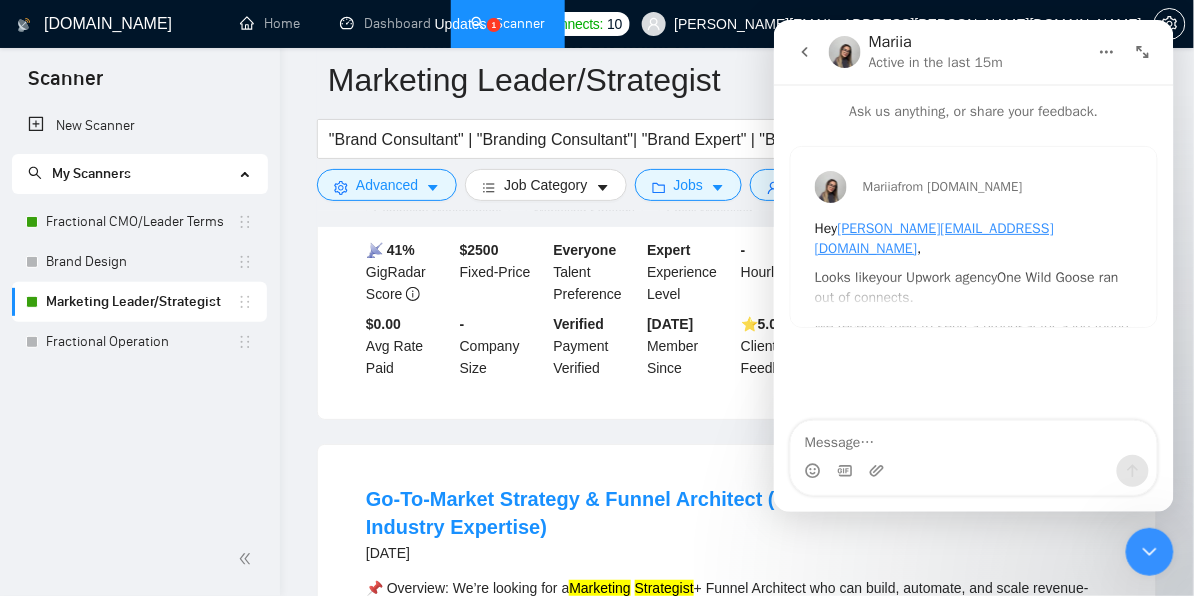 scroll, scrollTop: 3516, scrollLeft: 0, axis: vertical 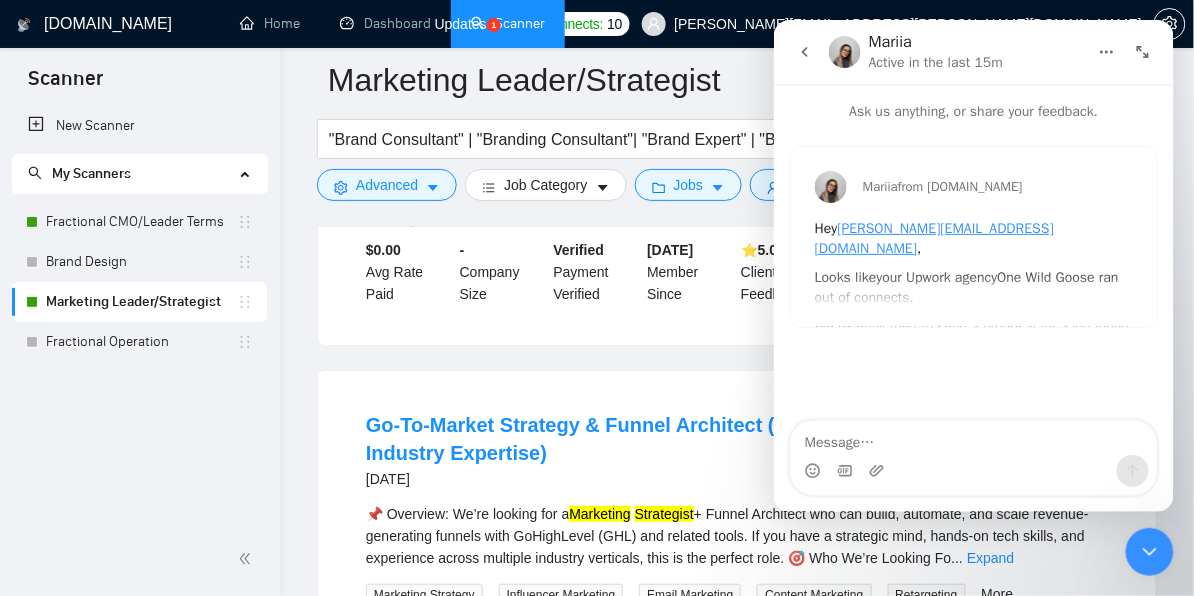 click 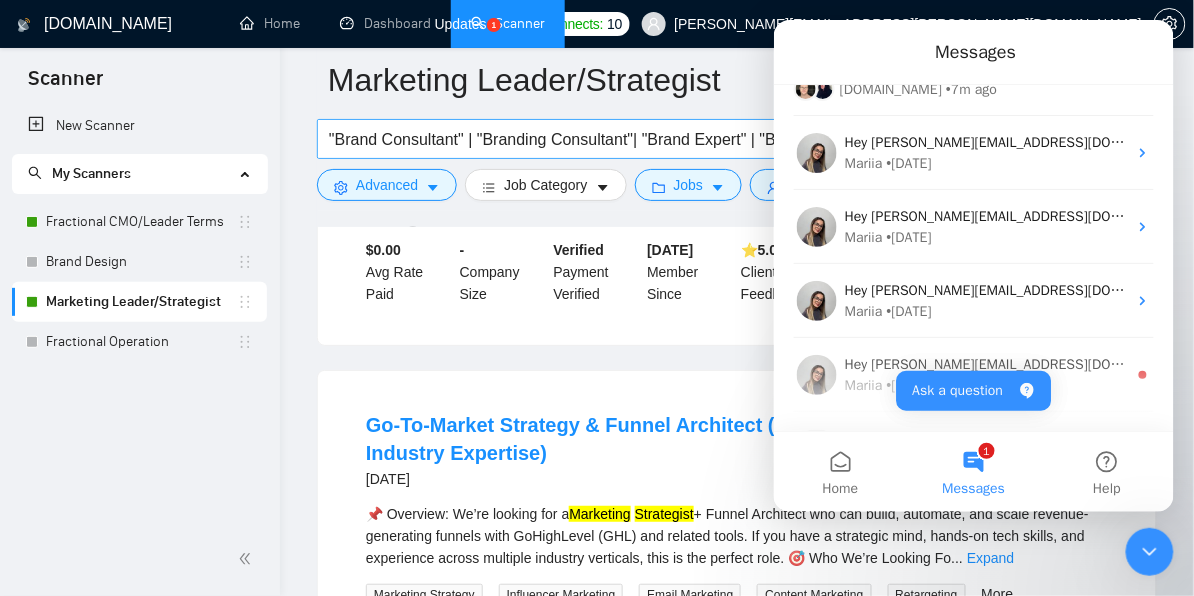 scroll, scrollTop: 56, scrollLeft: 0, axis: vertical 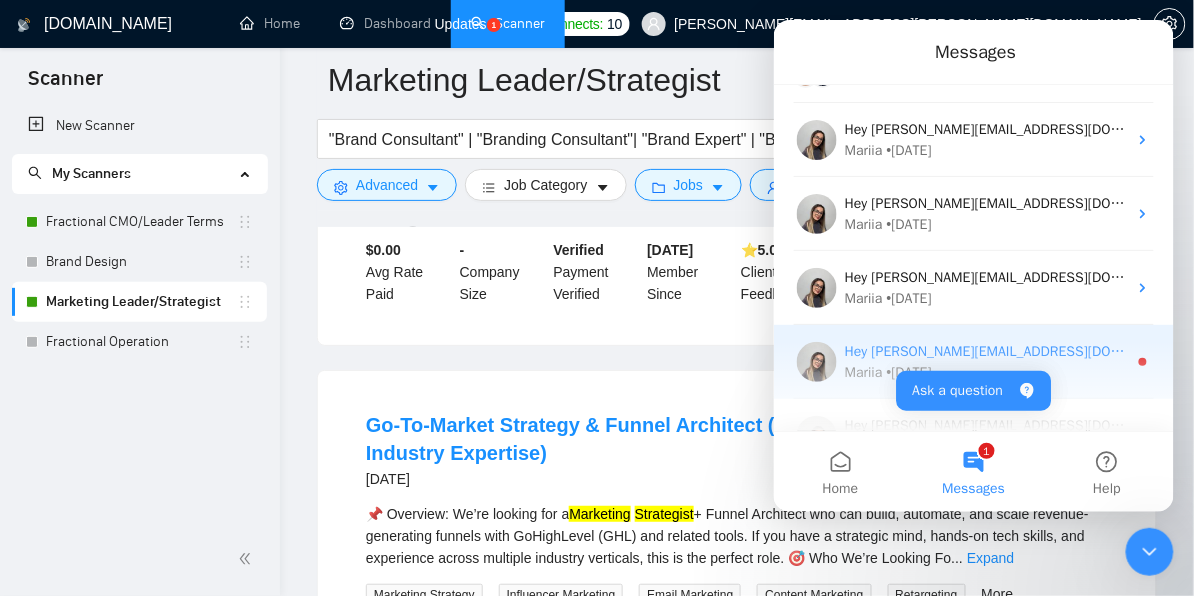 click on "Hey [PERSON_NAME][EMAIL_ADDRESS][DOMAIN_NAME], Looks like your Upwork agency One Wild Goose ran out of connects. We recently tried to send a proposal for a job found by Fractional CMO/Leader Terms, but we could not because the number of connects was insufficient. If you don't top up your connects soon, all your Auto Bidders will be disabled, and you will have to reactivate it again. Please consider enabling the Auto Top-Up Feature to avoid this happening in the future." at bounding box center [2329, 350] 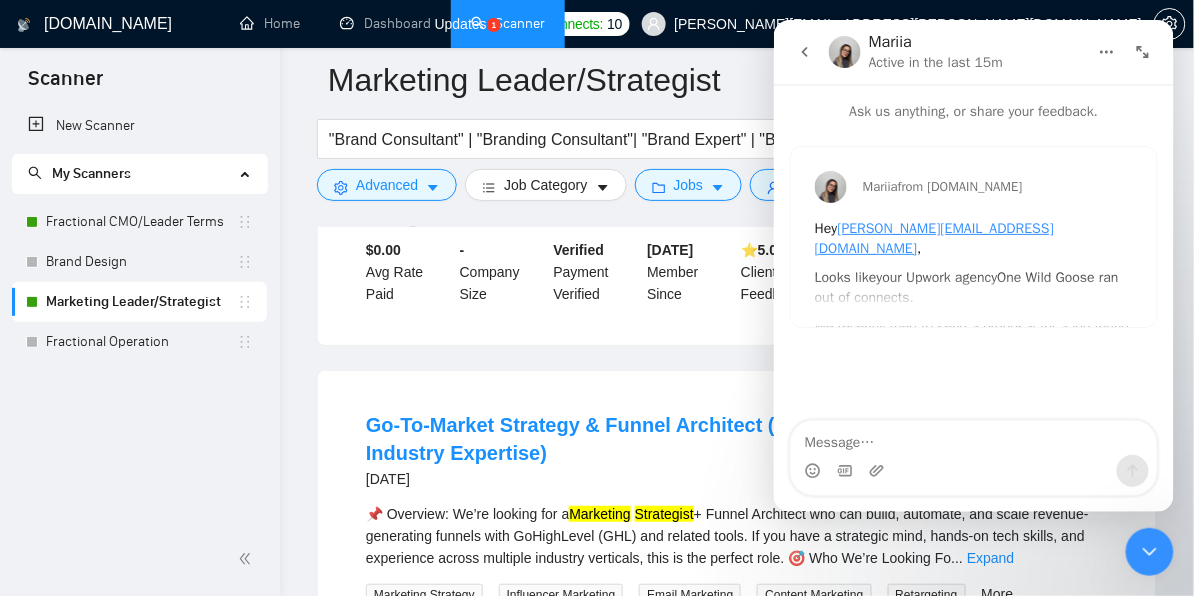 click 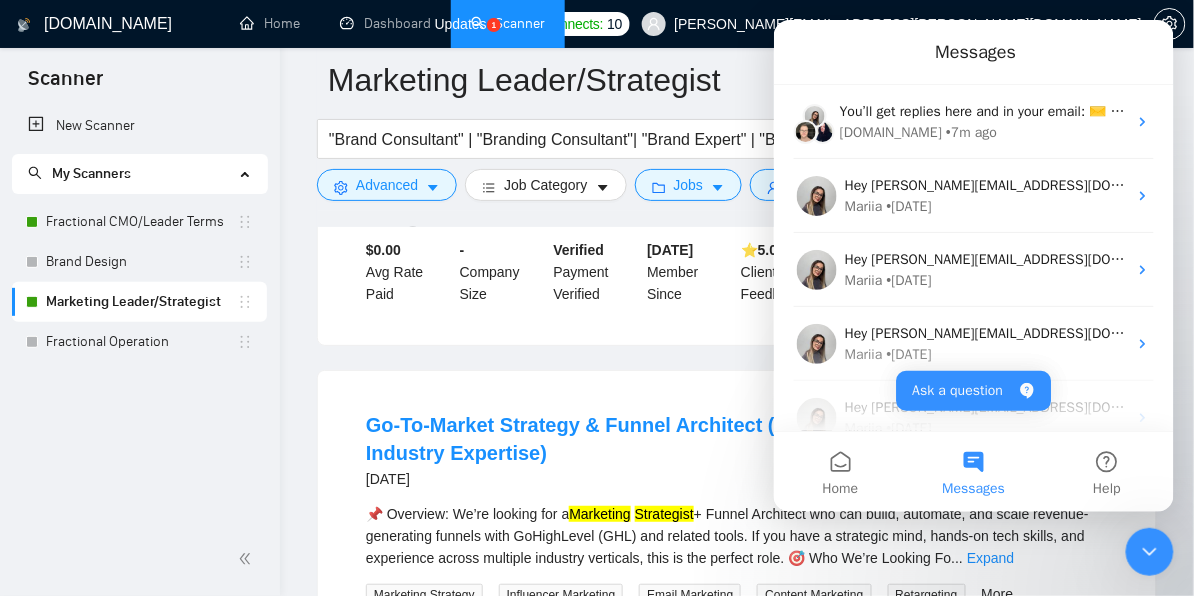 click 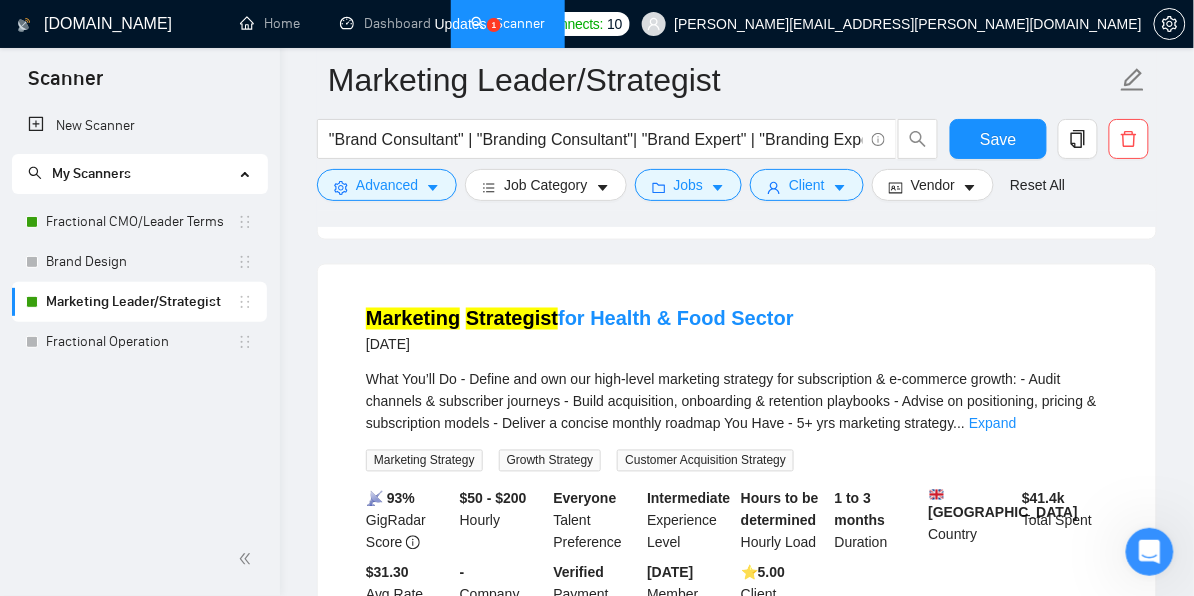 scroll, scrollTop: 598, scrollLeft: 0, axis: vertical 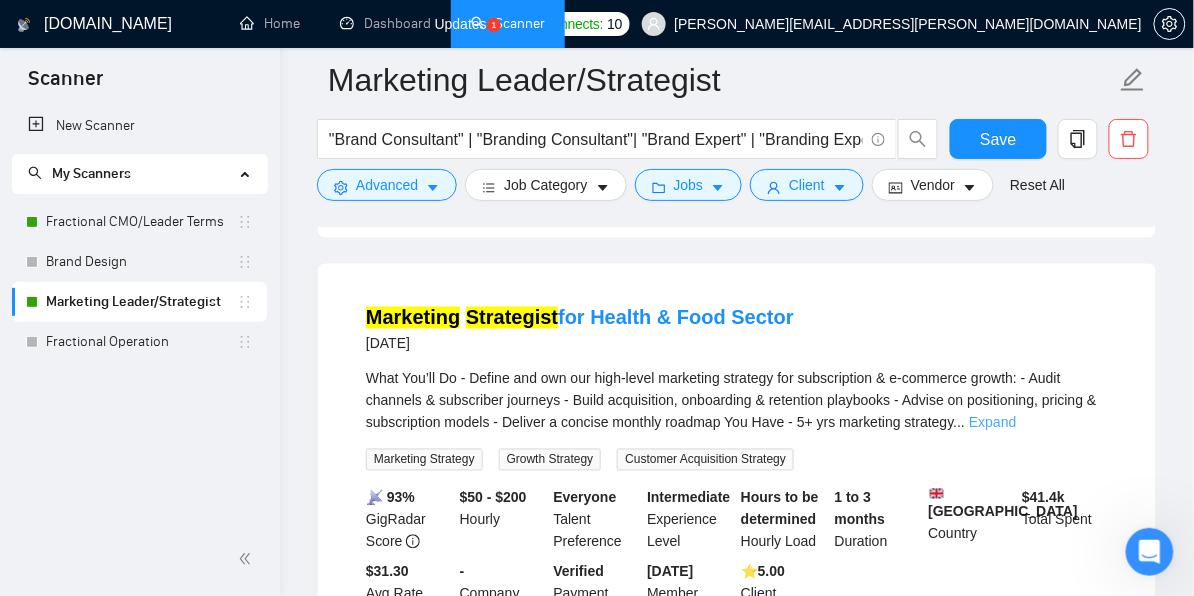 click on "Expand" at bounding box center (992, 423) 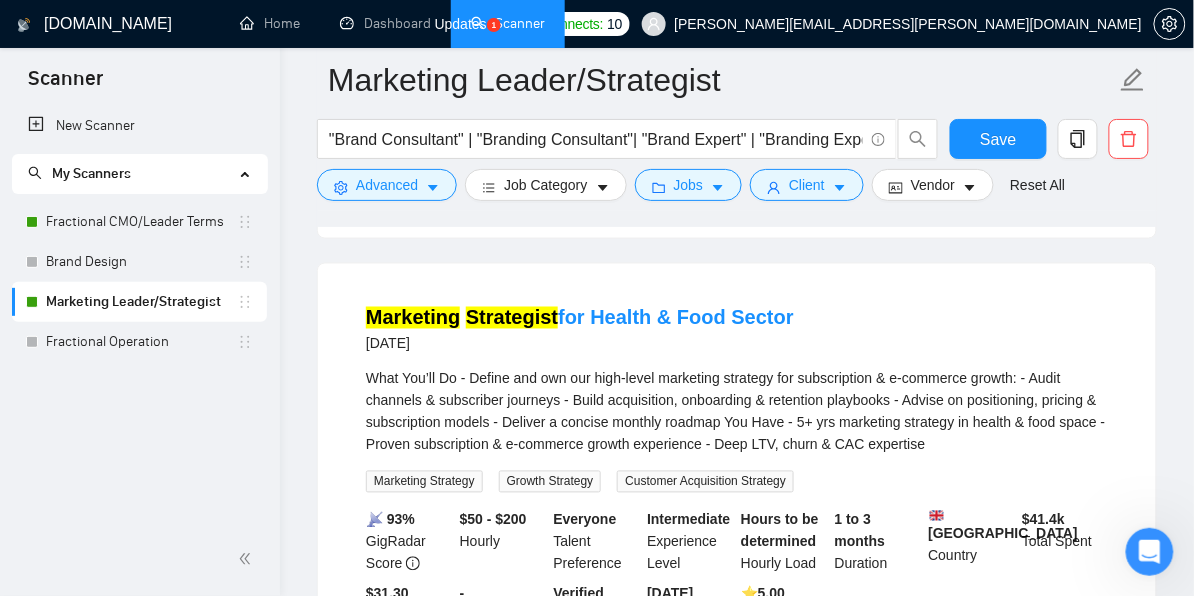 click on "What You’ll Do
- Define and own our high-level marketing strategy for subscription & e-commerce growth:
- Audit channels & subscriber journeys
- Build acquisition, onboarding & retention playbooks
- Advise on positioning, pricing & subscription models
- Deliver a concise monthly roadmap
You Have
- 5+ yrs marketing strategy in health & food space
- Proven subscription & e-commerce growth experience
- Deep LTV, churn & CAC expertise" at bounding box center (737, 412) 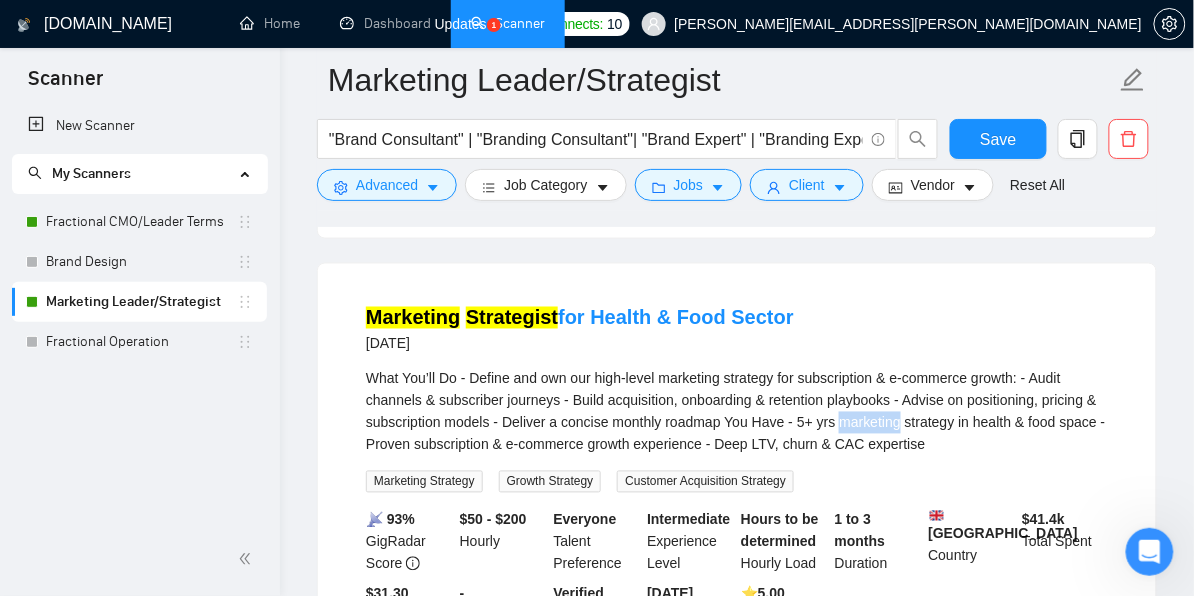 click on "What You’ll Do
- Define and own our high-level marketing strategy for subscription & e-commerce growth:
- Audit channels & subscriber journeys
- Build acquisition, onboarding & retention playbooks
- Advise on positioning, pricing & subscription models
- Deliver a concise monthly roadmap
You Have
- 5+ yrs marketing strategy in health & food space
- Proven subscription & e-commerce growth experience
- Deep LTV, churn & CAC expertise" at bounding box center (737, 412) 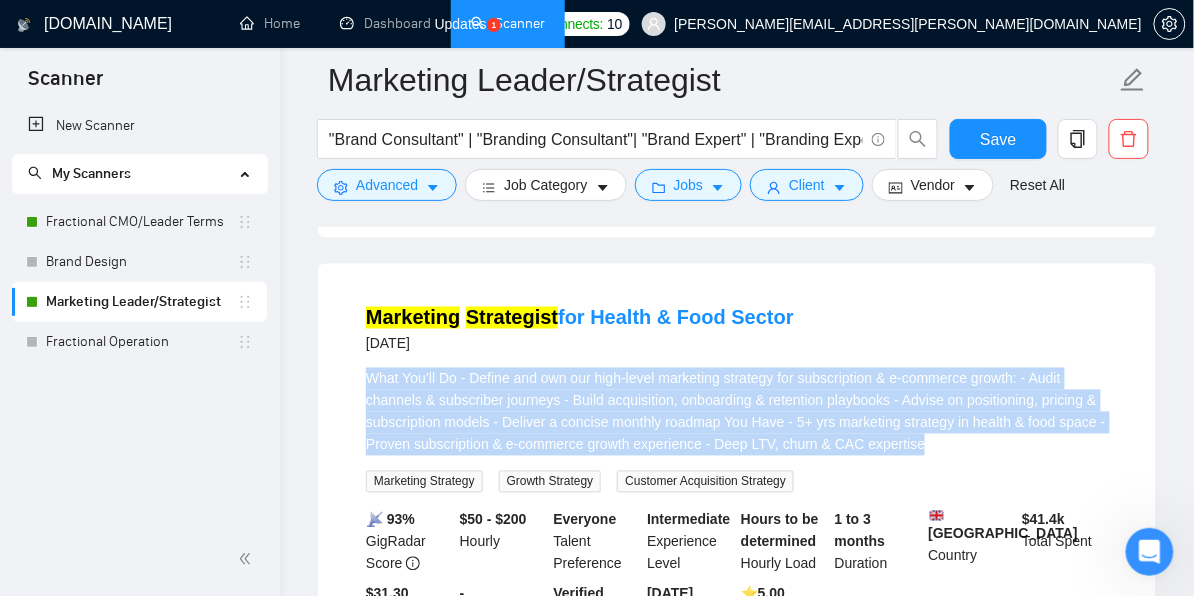 click on "What You’ll Do
- Define and own our high-level marketing strategy for subscription & e-commerce growth:
- Audit channels & subscriber journeys
- Build acquisition, onboarding & retention playbooks
- Advise on positioning, pricing & subscription models
- Deliver a concise monthly roadmap
You Have
- 5+ yrs marketing strategy in health & food space
- Proven subscription & e-commerce growth experience
- Deep LTV, churn & CAC expertise" at bounding box center [737, 412] 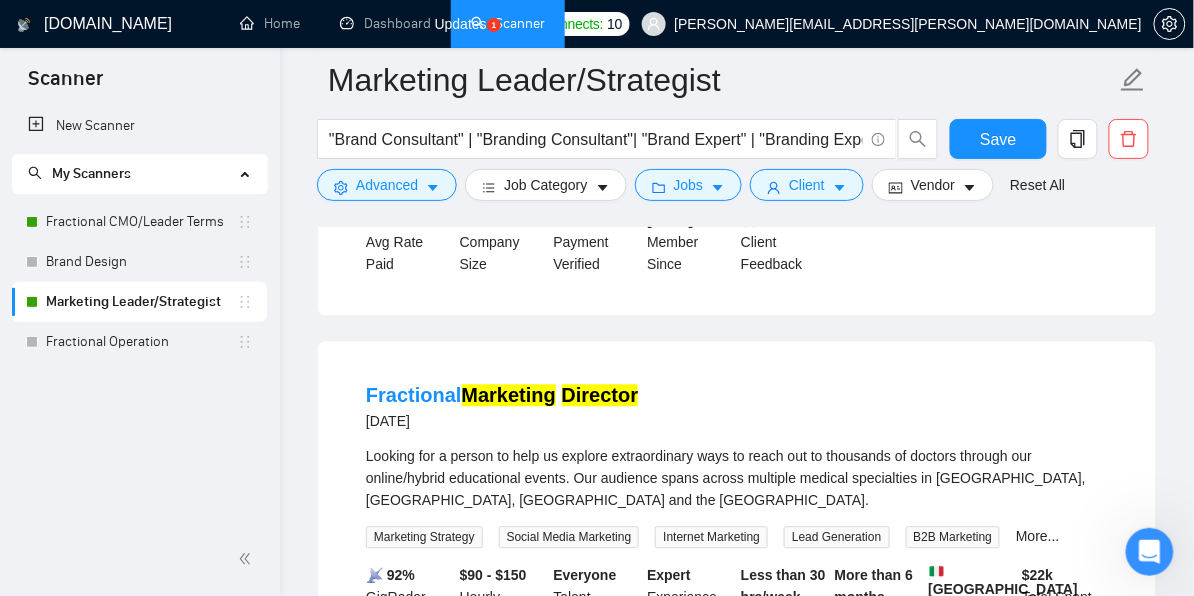 scroll, scrollTop: 2717, scrollLeft: 0, axis: vertical 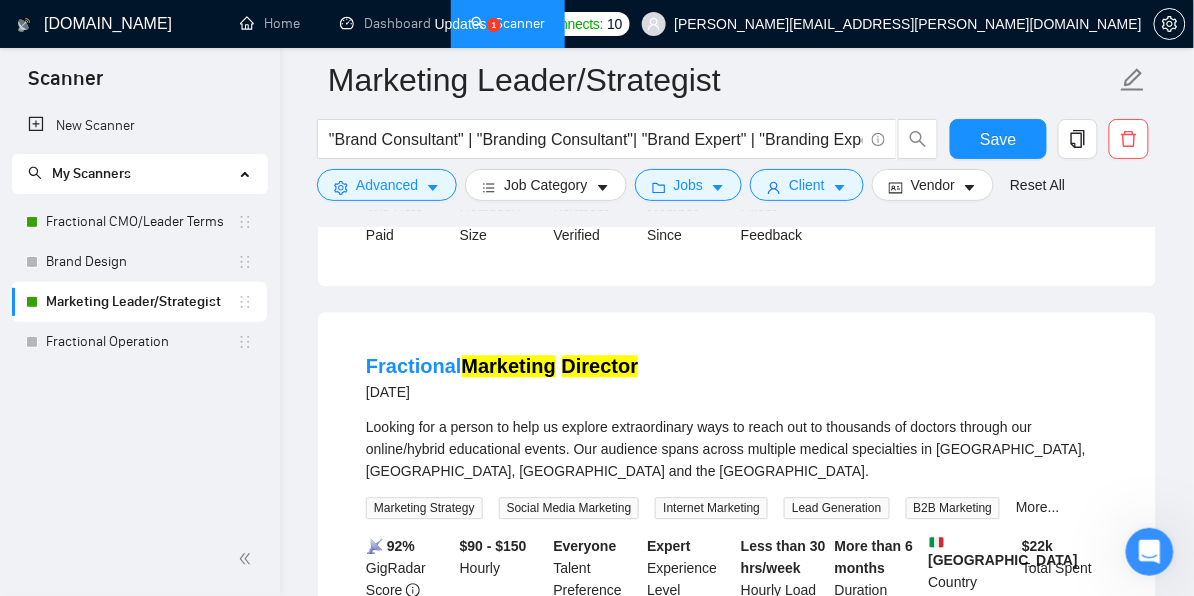 click on "My Scanners" at bounding box center (131, 174) 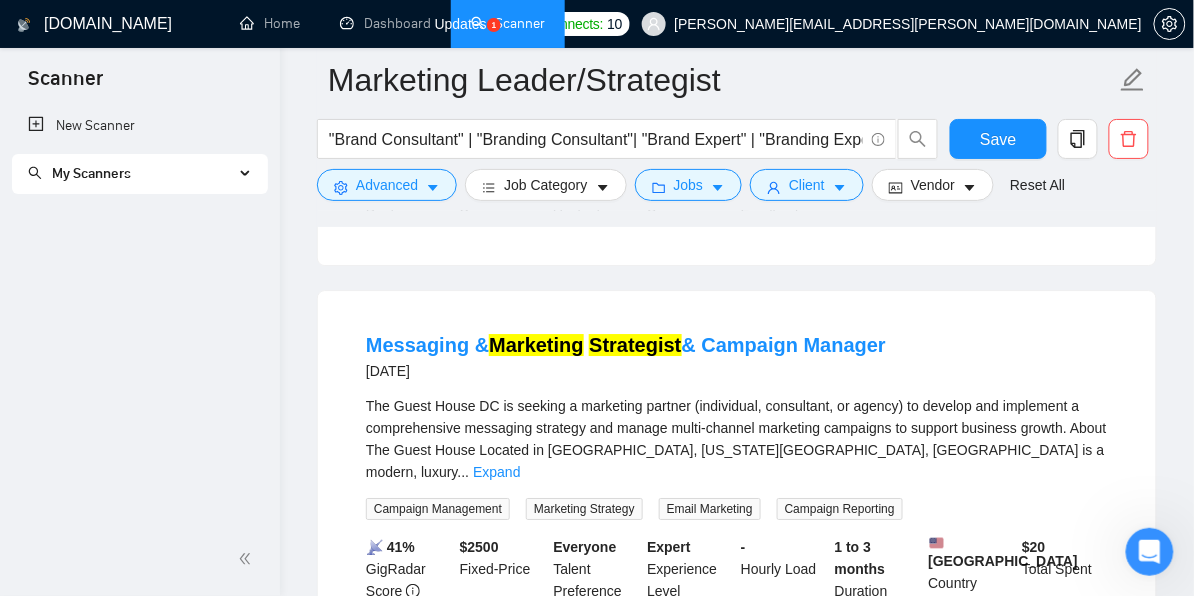 scroll, scrollTop: 3408, scrollLeft: 0, axis: vertical 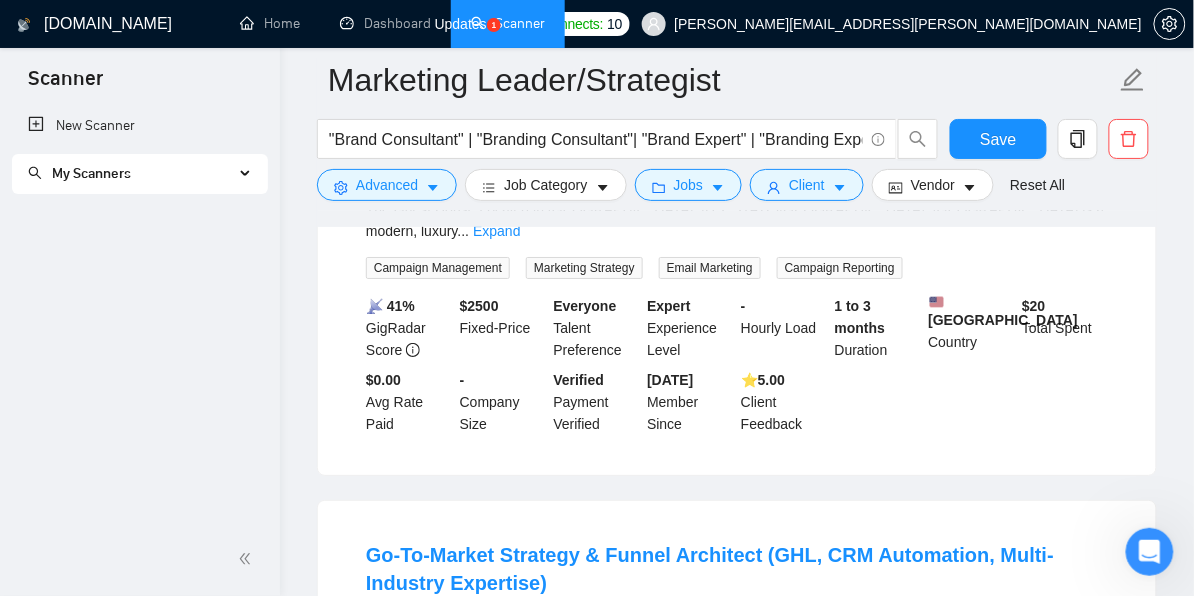 click on "My Scanners" at bounding box center (131, 174) 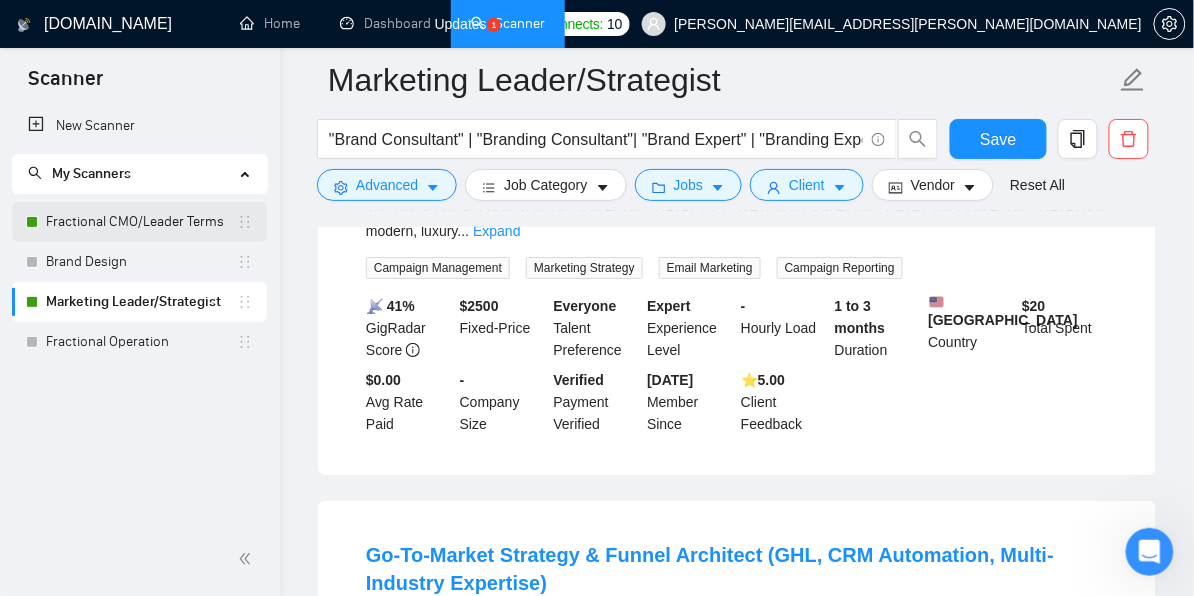 click on "Fractional CMO/Leader Terms" at bounding box center (141, 222) 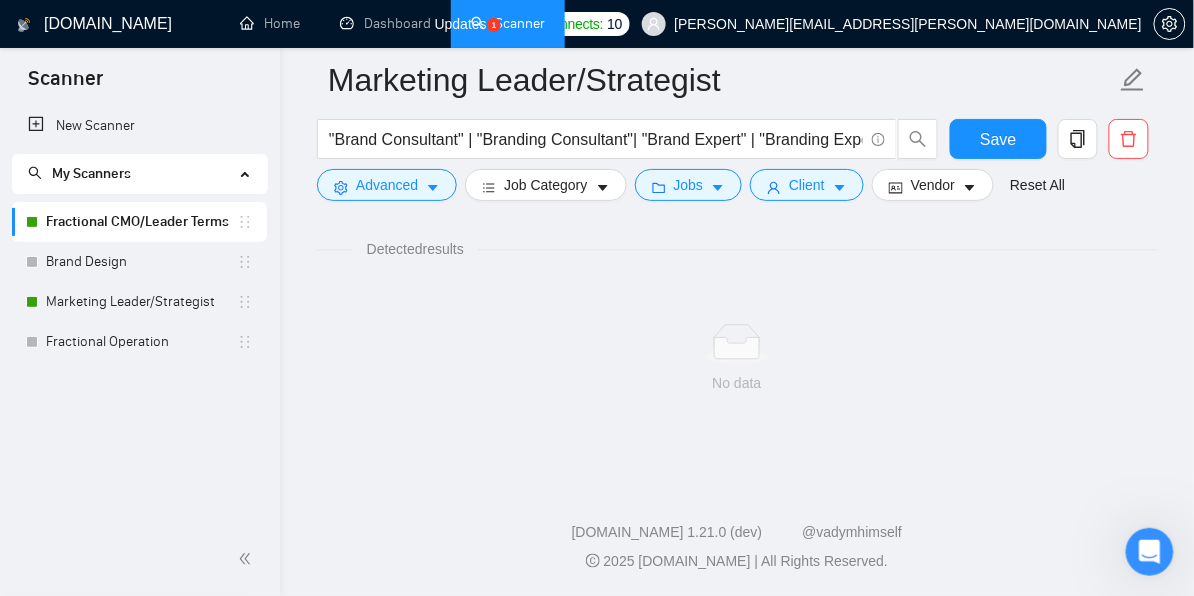 scroll, scrollTop: 1321, scrollLeft: 0, axis: vertical 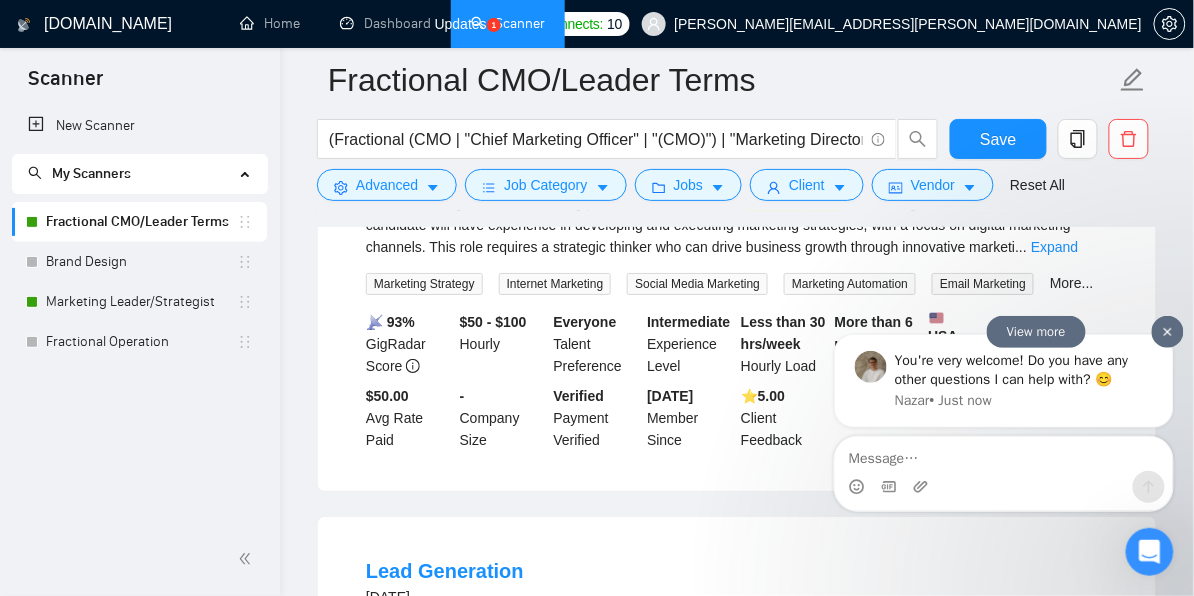 click on "You're very welcome! Do you have any other questions I can help with? 😊" at bounding box center (1023, 369) 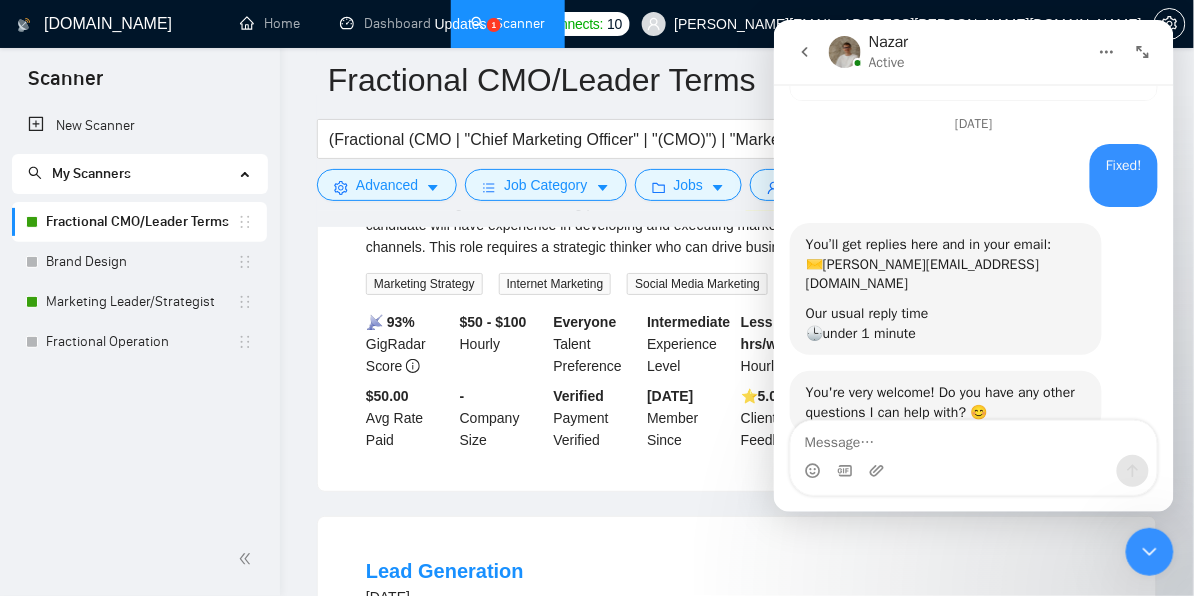 scroll, scrollTop: 262, scrollLeft: 0, axis: vertical 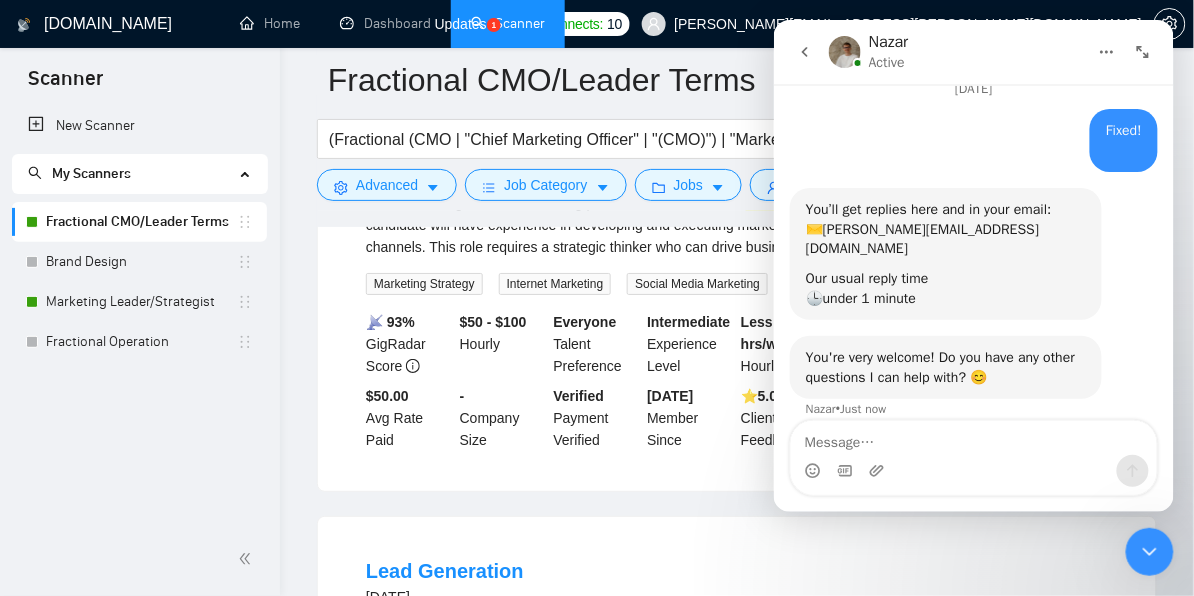 click on "You're very welcome! Do you have any other questions I can help with? 😊 Nazar  •  Just now" at bounding box center (973, 388) 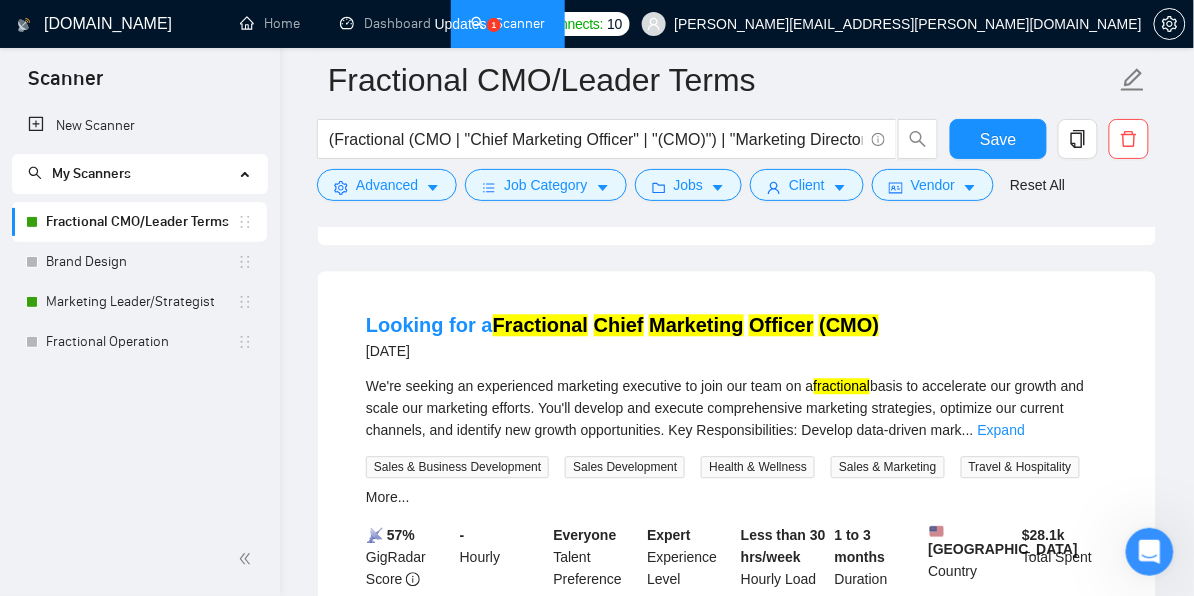 scroll, scrollTop: 2767, scrollLeft: 0, axis: vertical 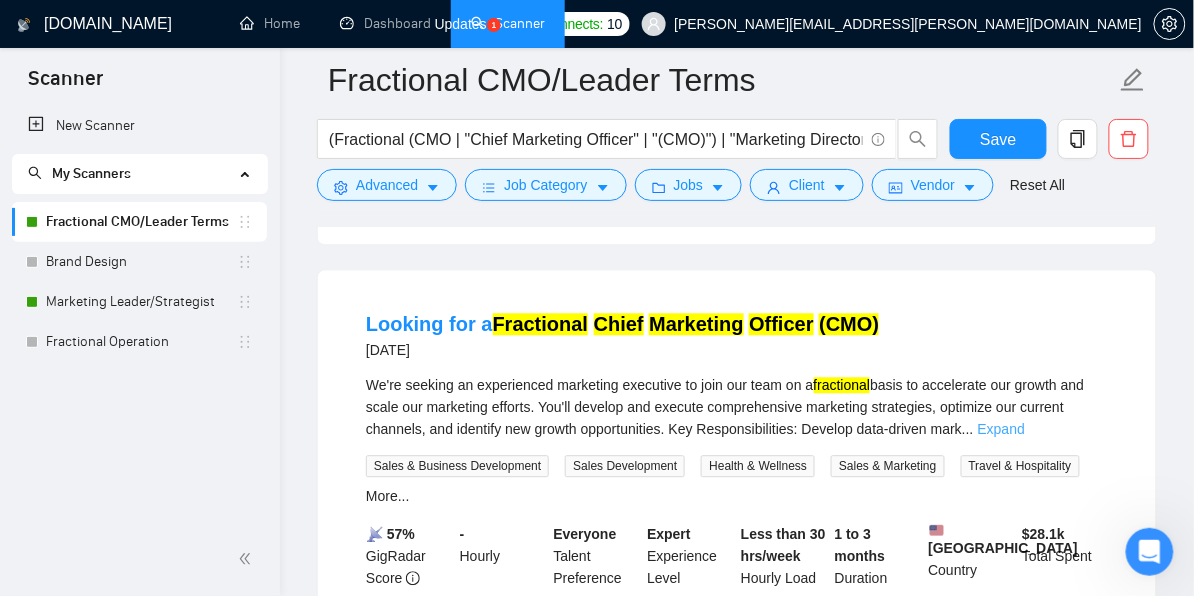 click on "Expand" at bounding box center (1001, 429) 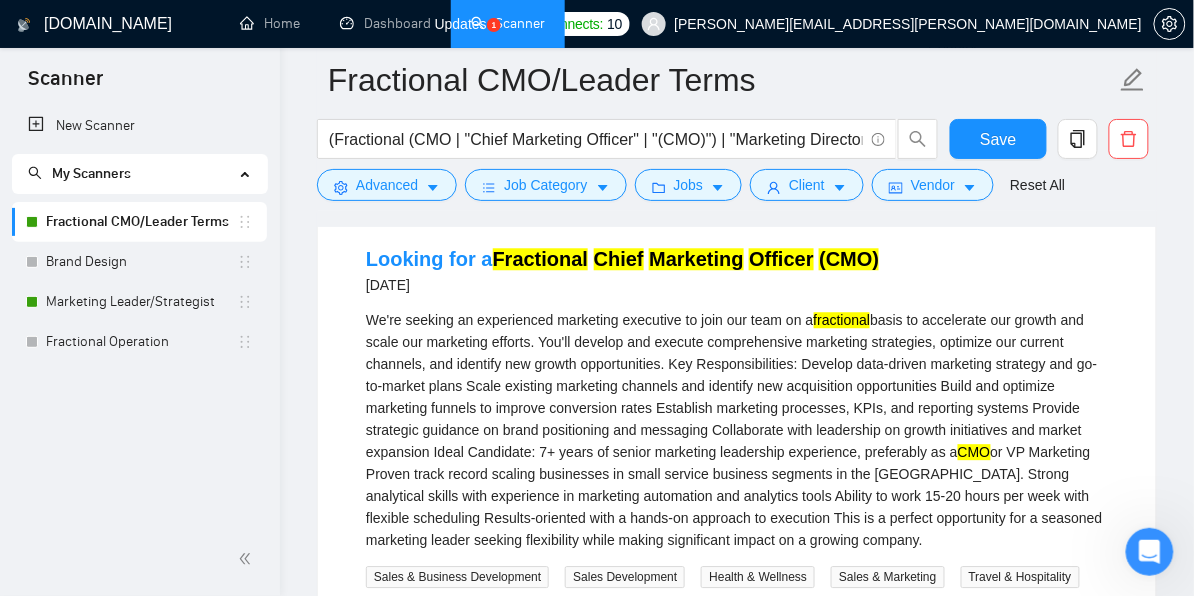 scroll, scrollTop: 2830, scrollLeft: 0, axis: vertical 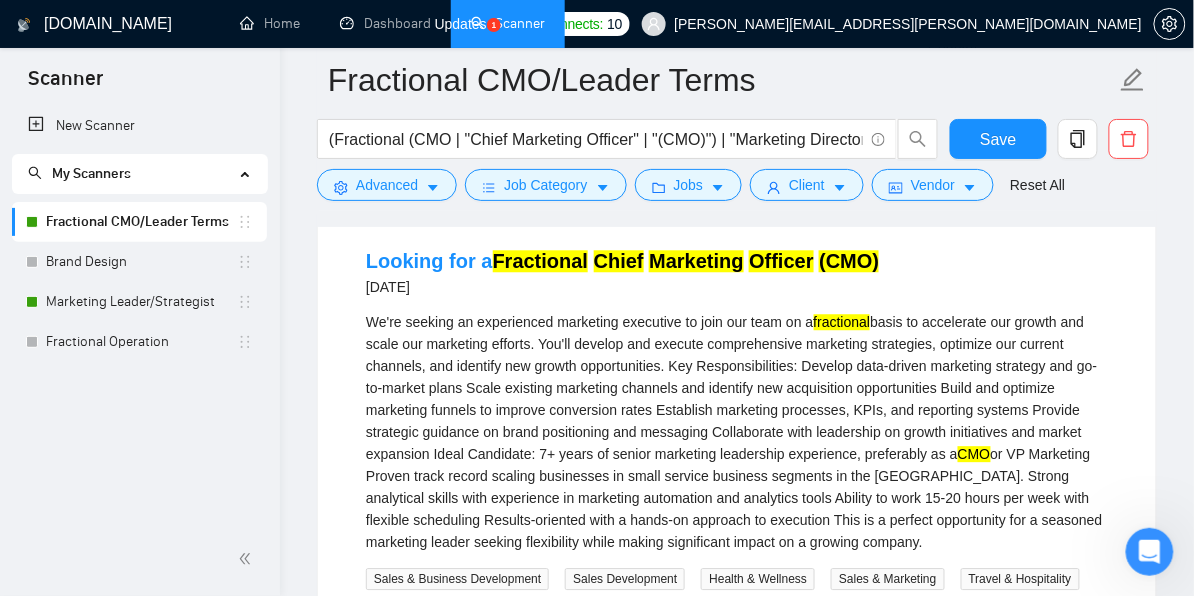 click on "We're seeking an experienced marketing executive to join our team on a  fractional  basis to accelerate our growth and scale our marketing efforts. You'll develop and execute comprehensive marketing strategies, optimize our current channels, and identify new growth opportunities.
Key Responsibilities:
Develop data-driven marketing strategy and go-to-market plans
Scale existing marketing channels and identify new acquisition opportunities
Build and optimize marketing funnels to improve conversion rates
Establish marketing processes, KPIs, and reporting systems
Provide strategic guidance on brand positioning and messaging
Collaborate with leadership on growth initiatives and market expansion
Ideal Candidate:
7+ years of senior marketing leadership experience, preferably as a  CMO" at bounding box center (737, 432) 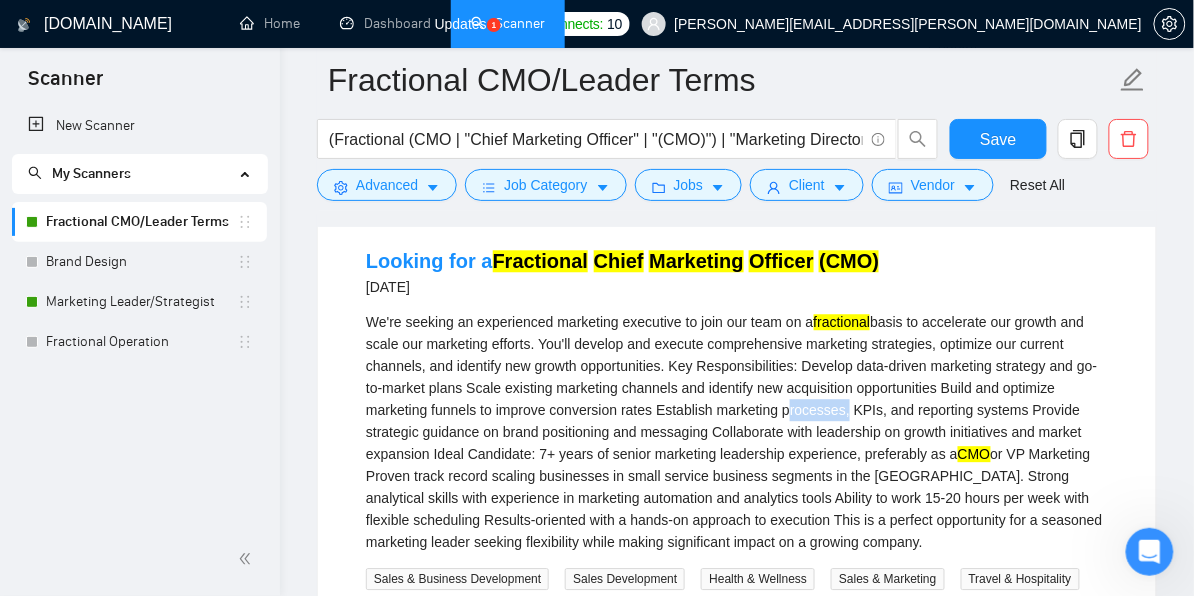 click on "We're seeking an experienced marketing executive to join our team on a  fractional  basis to accelerate our growth and scale our marketing efforts. You'll develop and execute comprehensive marketing strategies, optimize our current channels, and identify new growth opportunities.
Key Responsibilities:
Develop data-driven marketing strategy and go-to-market plans
Scale existing marketing channels and identify new acquisition opportunities
Build and optimize marketing funnels to improve conversion rates
Establish marketing processes, KPIs, and reporting systems
Provide strategic guidance on brand positioning and messaging
Collaborate with leadership on growth initiatives and market expansion
Ideal Candidate:
7+ years of senior marketing leadership experience, preferably as a  CMO" at bounding box center [737, 432] 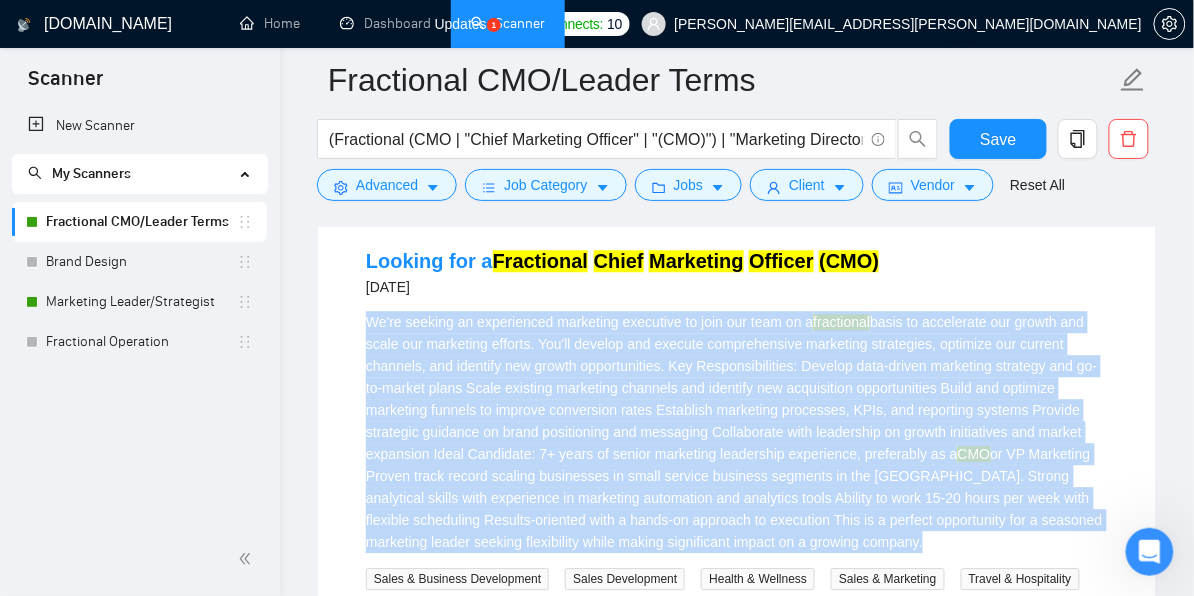 click on "We're seeking an experienced marketing executive to join our team on a  fractional  basis to accelerate our growth and scale our marketing efforts. You'll develop and execute comprehensive marketing strategies, optimize our current channels, and identify new growth opportunities.
Key Responsibilities:
Develop data-driven marketing strategy and go-to-market plans
Scale existing marketing channels and identify new acquisition opportunities
Build and optimize marketing funnels to improve conversion rates
Establish marketing processes, KPIs, and reporting systems
Provide strategic guidance on brand positioning and messaging
Collaborate with leadership on growth initiatives and market expansion
Ideal Candidate:
7+ years of senior marketing leadership experience, preferably as a  CMO" at bounding box center [737, 432] 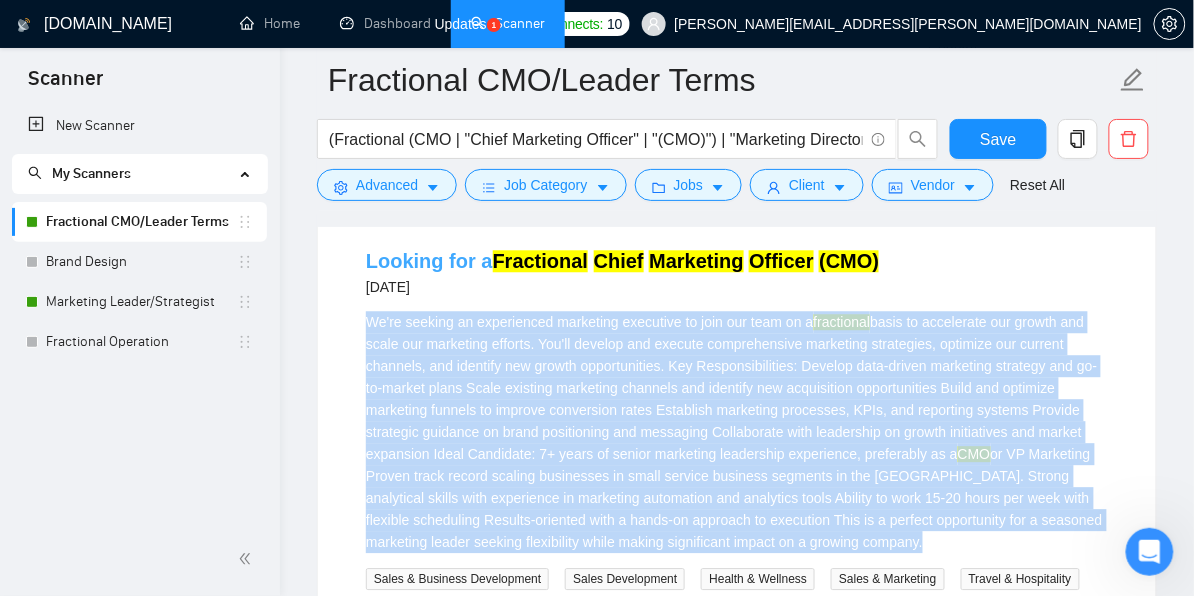 click on "Officer" at bounding box center [781, 261] 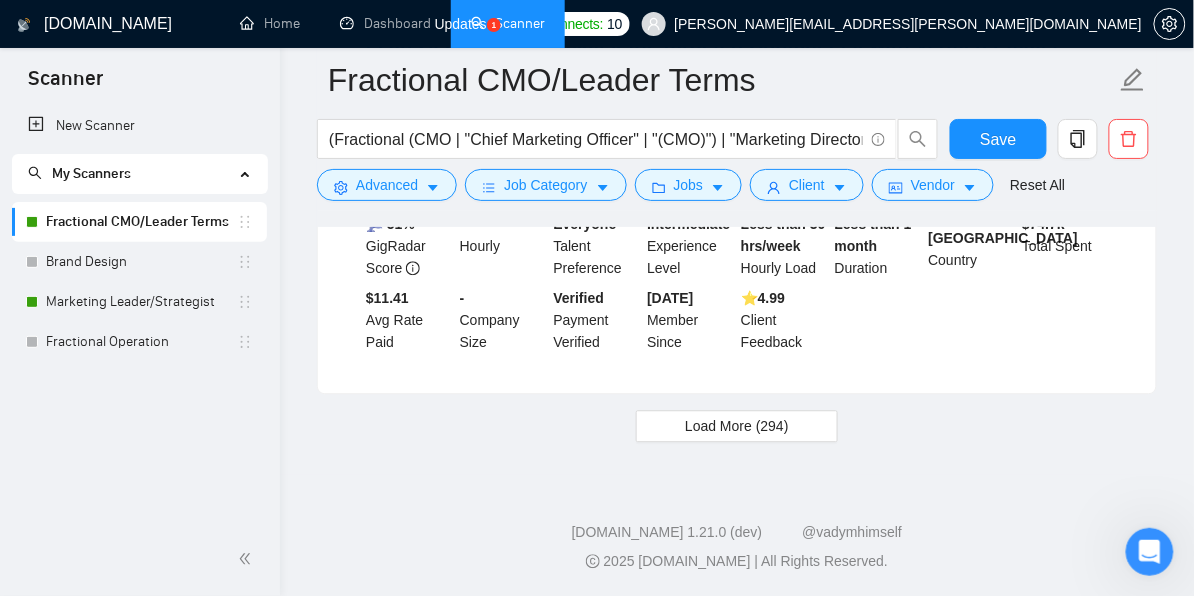 scroll, scrollTop: 4645, scrollLeft: 0, axis: vertical 